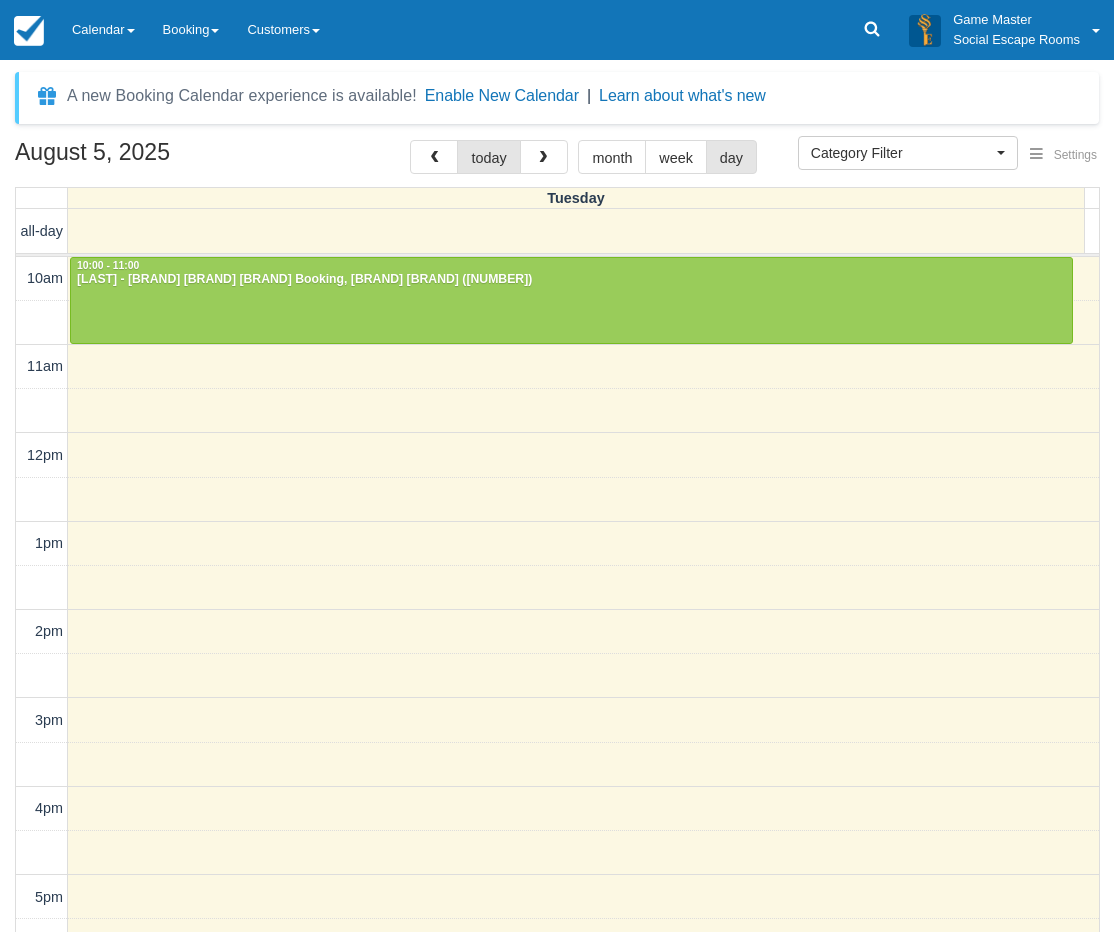 select 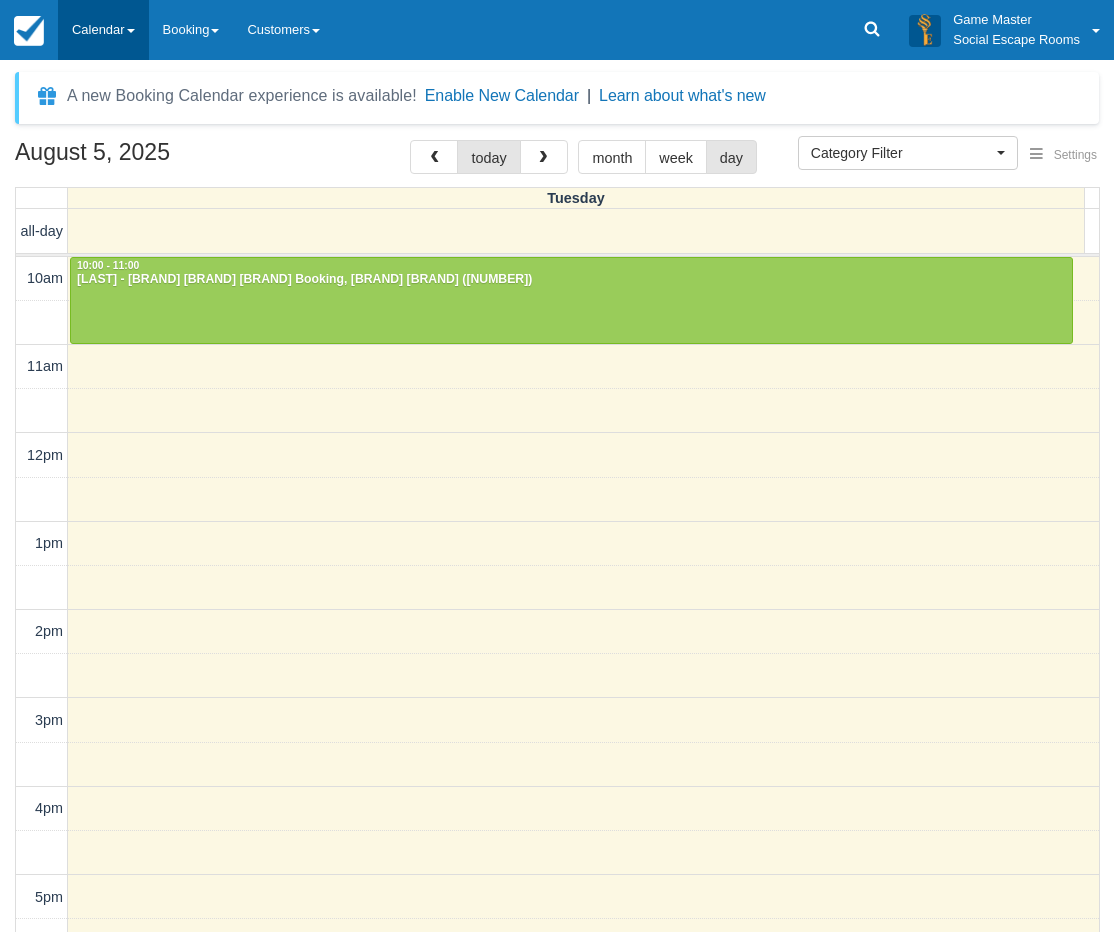 click on "Calendar" at bounding box center [103, 30] 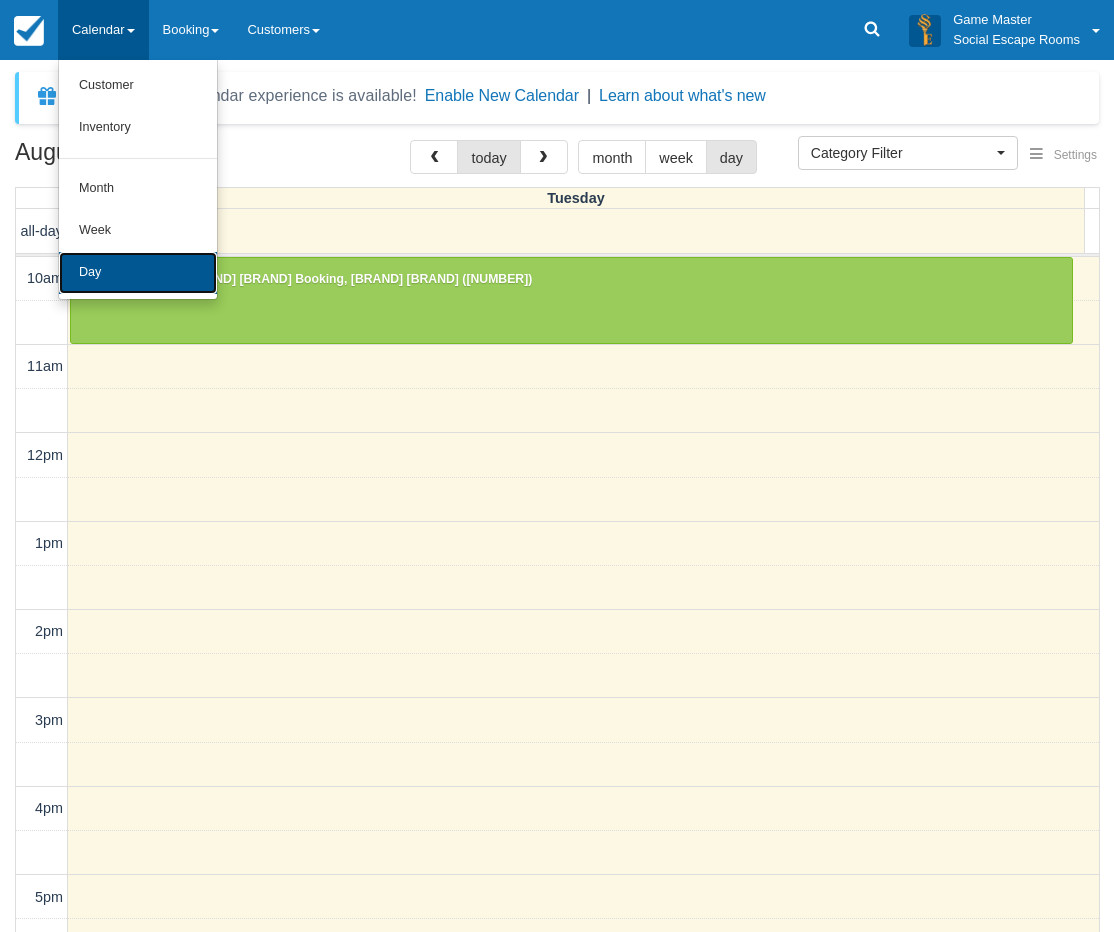 click on "Day" at bounding box center (138, 273) 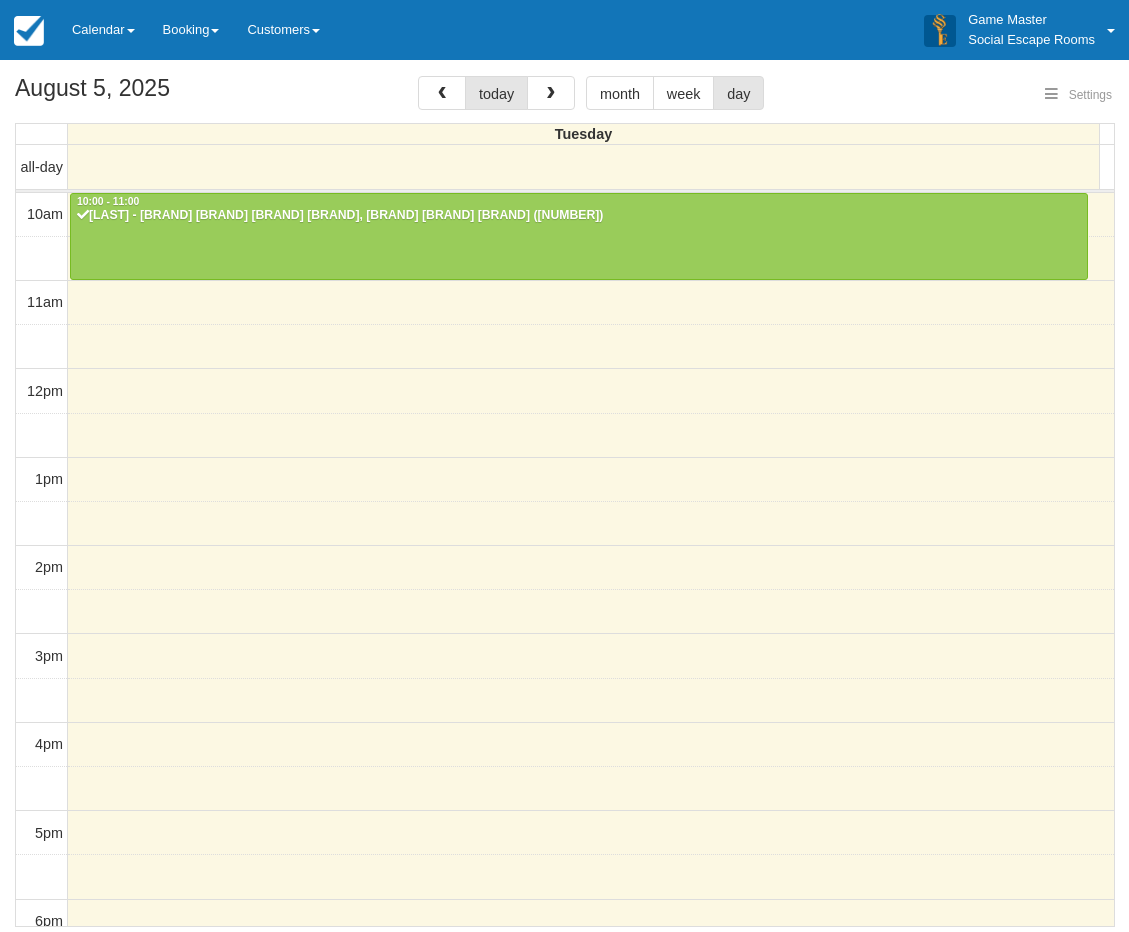 select 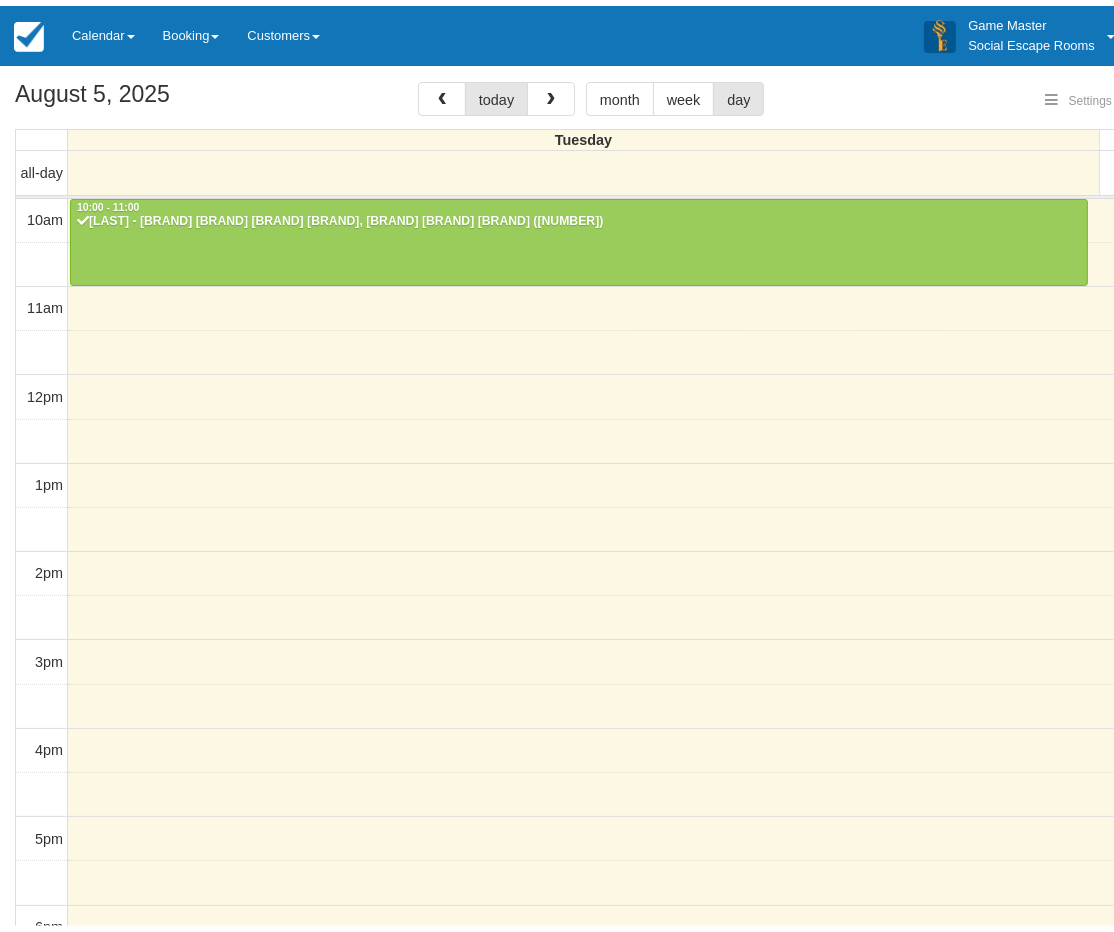 scroll, scrollTop: 371, scrollLeft: 0, axis: vertical 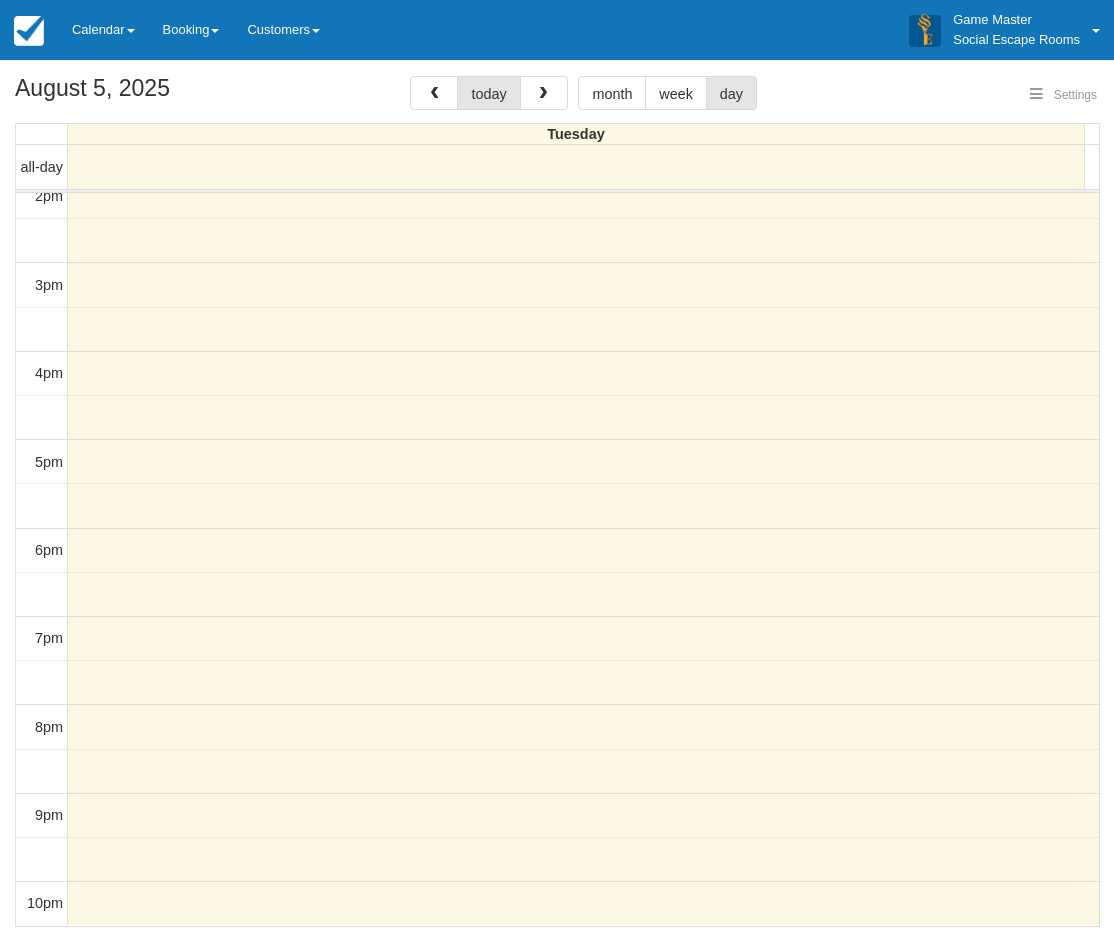 select 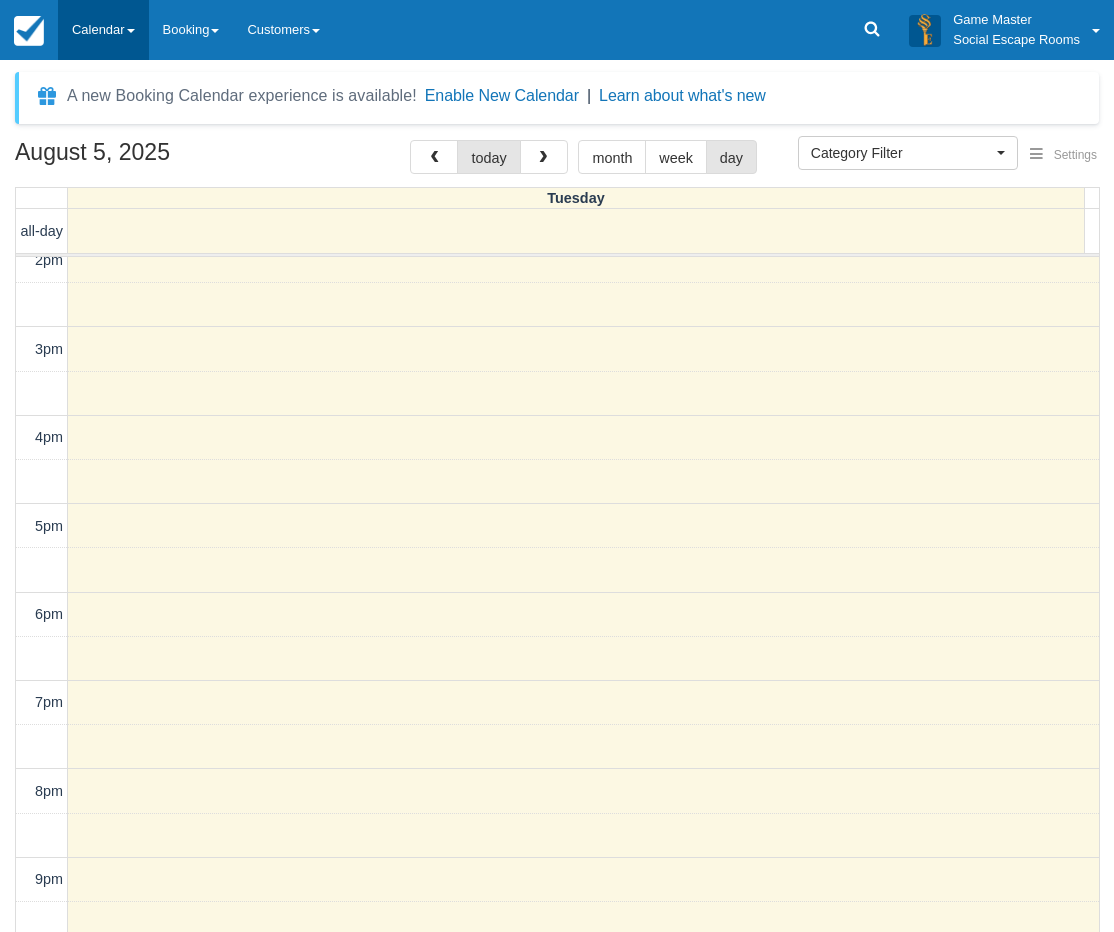 click on "Calendar" at bounding box center (103, 30) 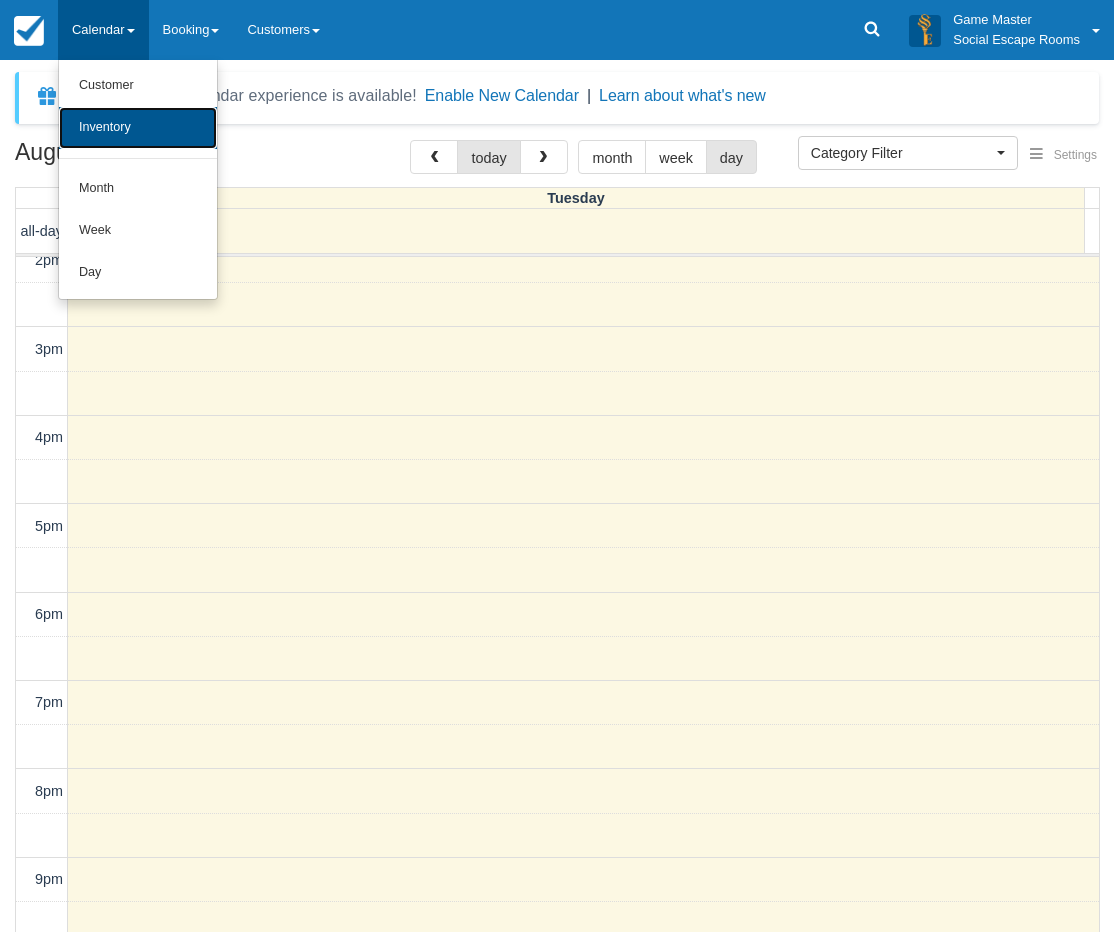 click on "Inventory" at bounding box center [138, 128] 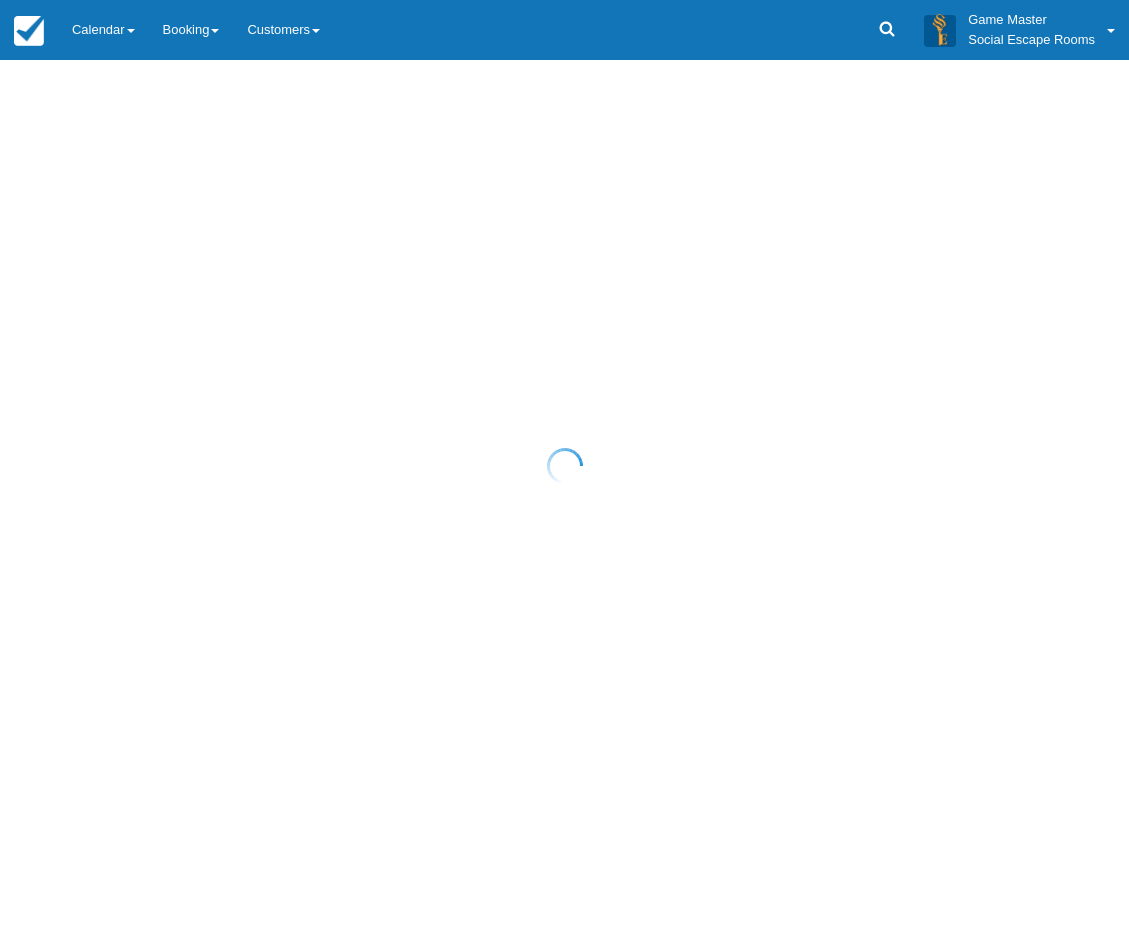 scroll, scrollTop: 0, scrollLeft: 0, axis: both 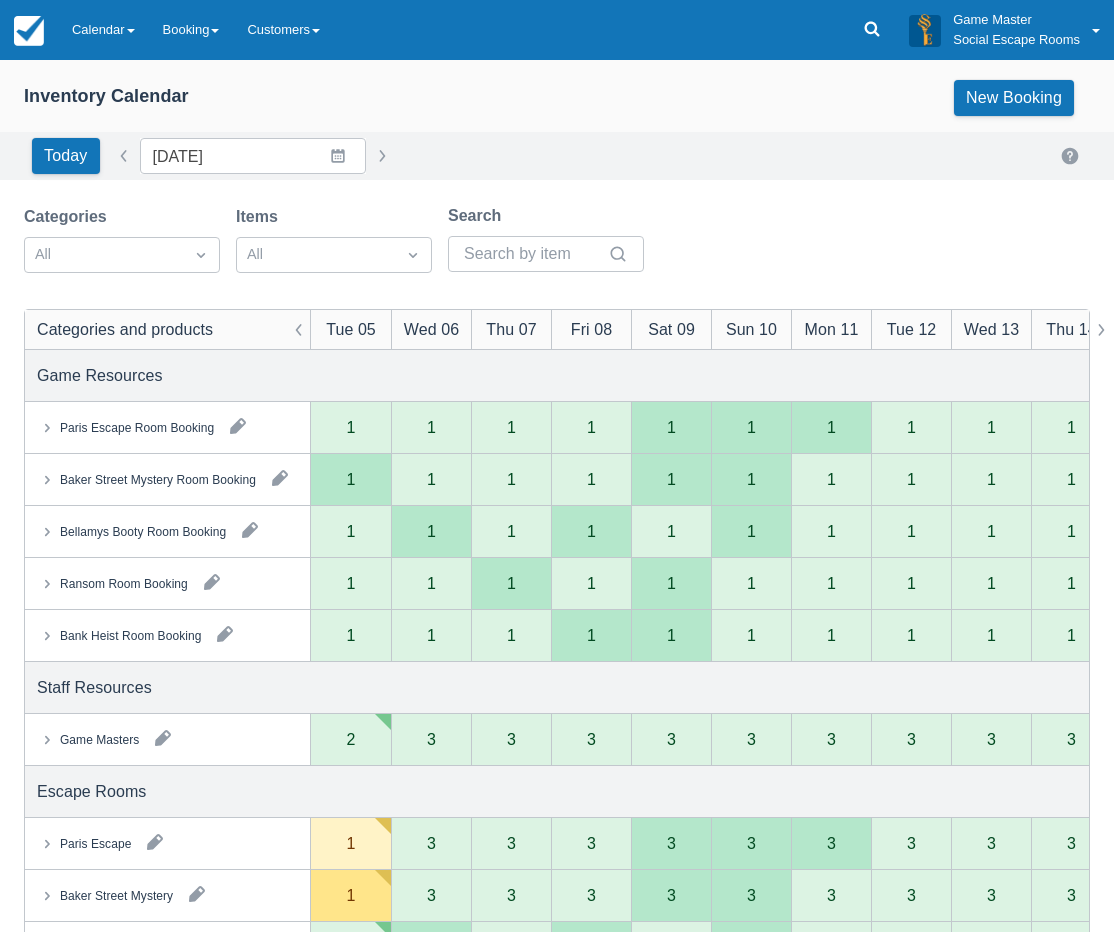 click at bounding box center [163, 738] 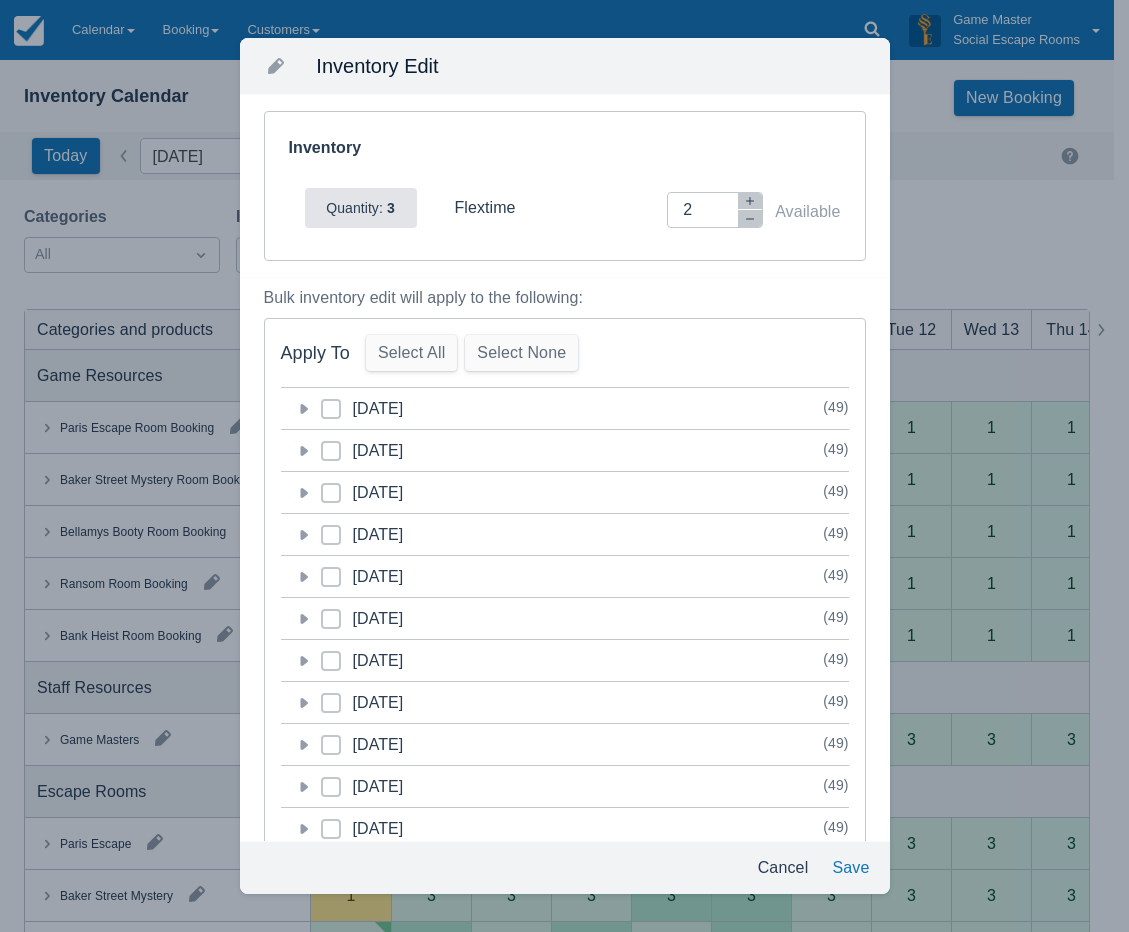 click 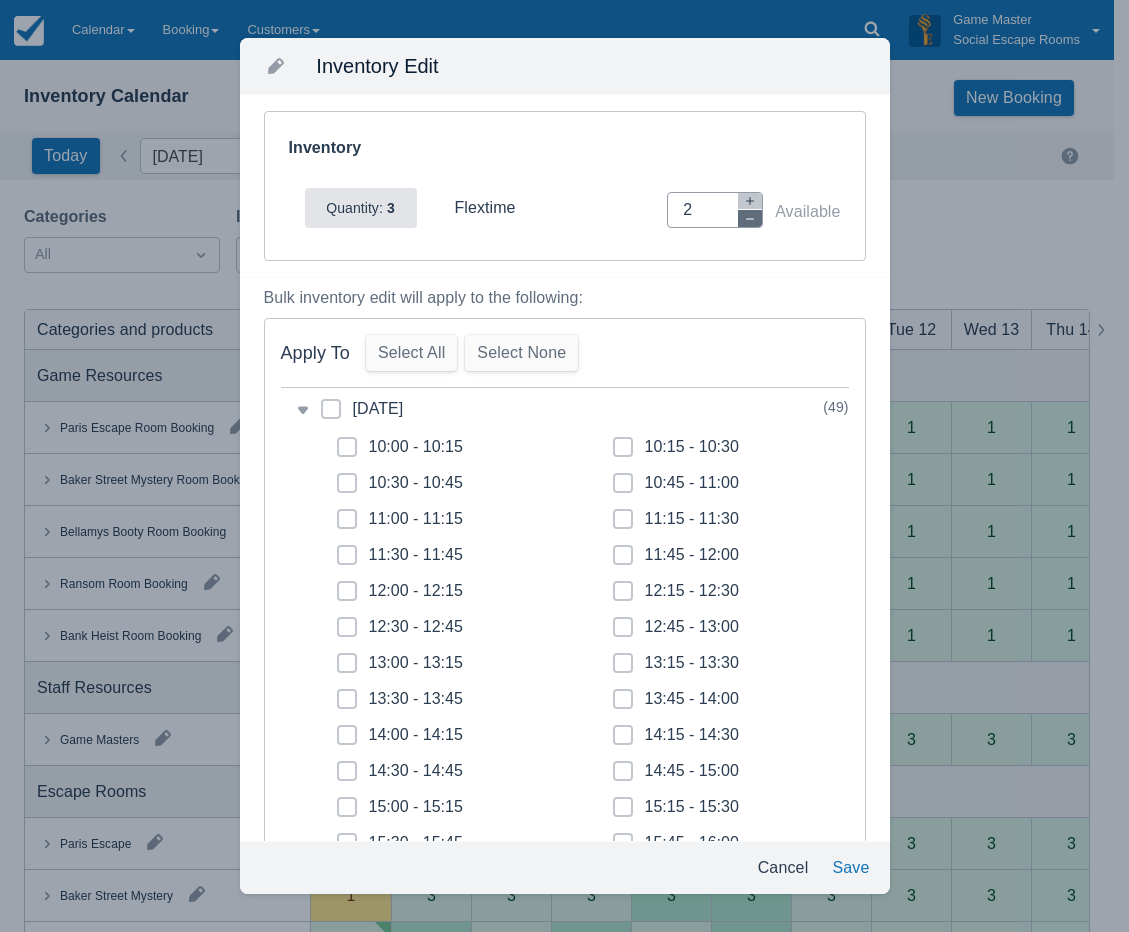 click 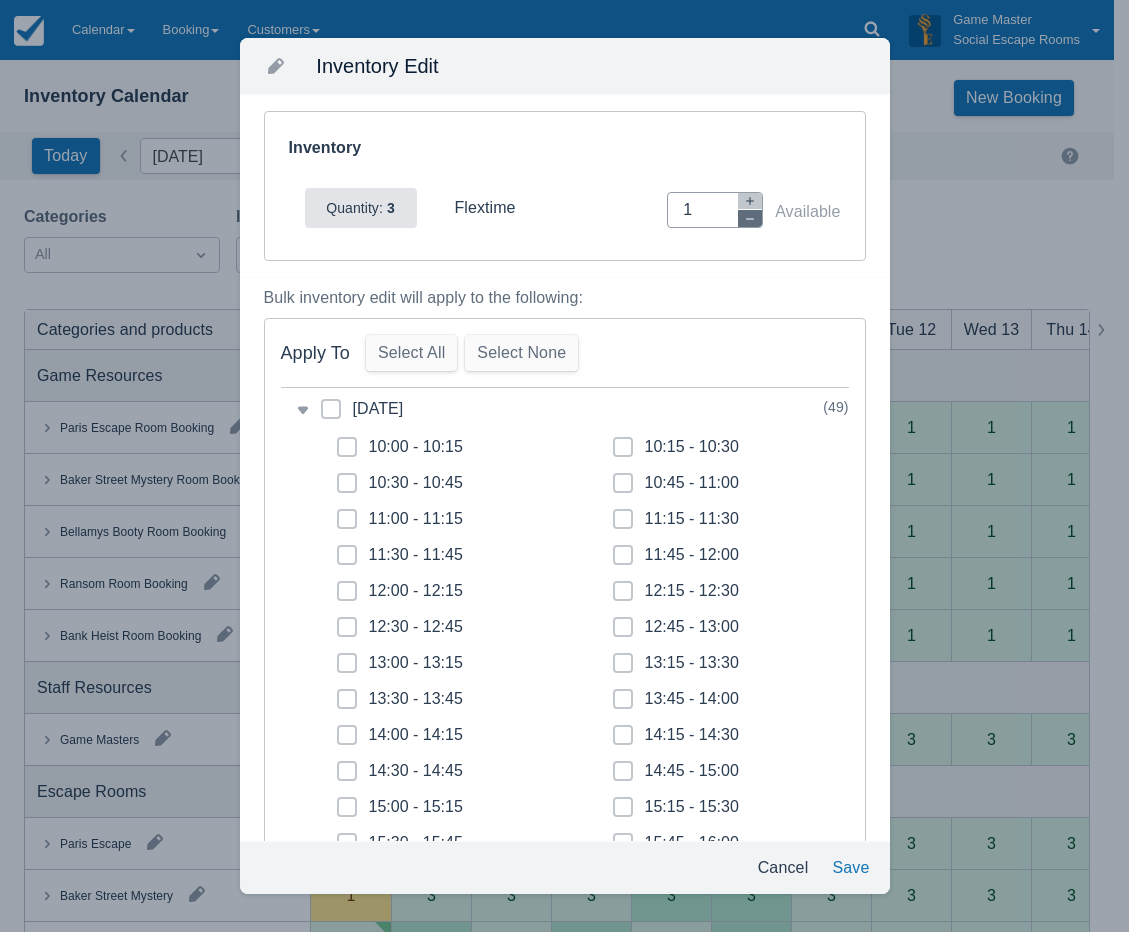 click 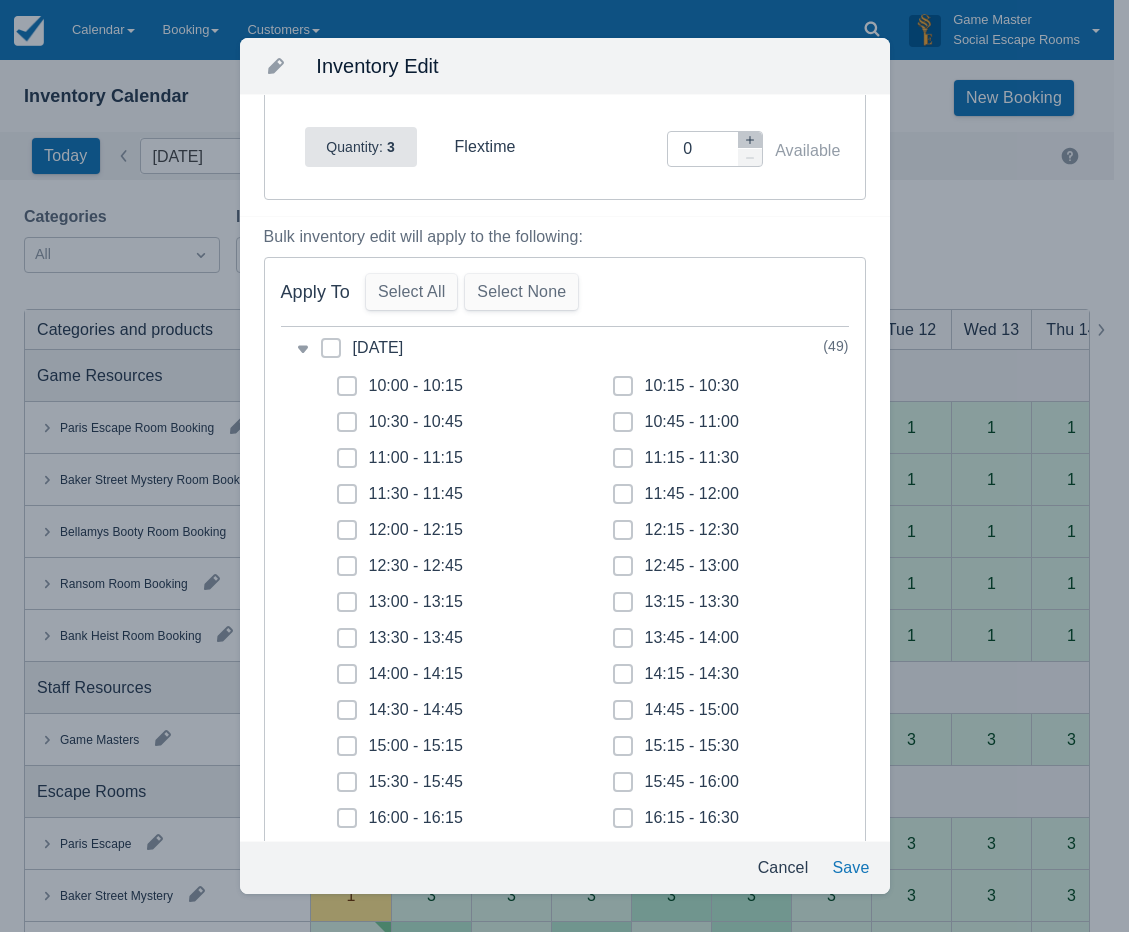 scroll, scrollTop: 600, scrollLeft: 0, axis: vertical 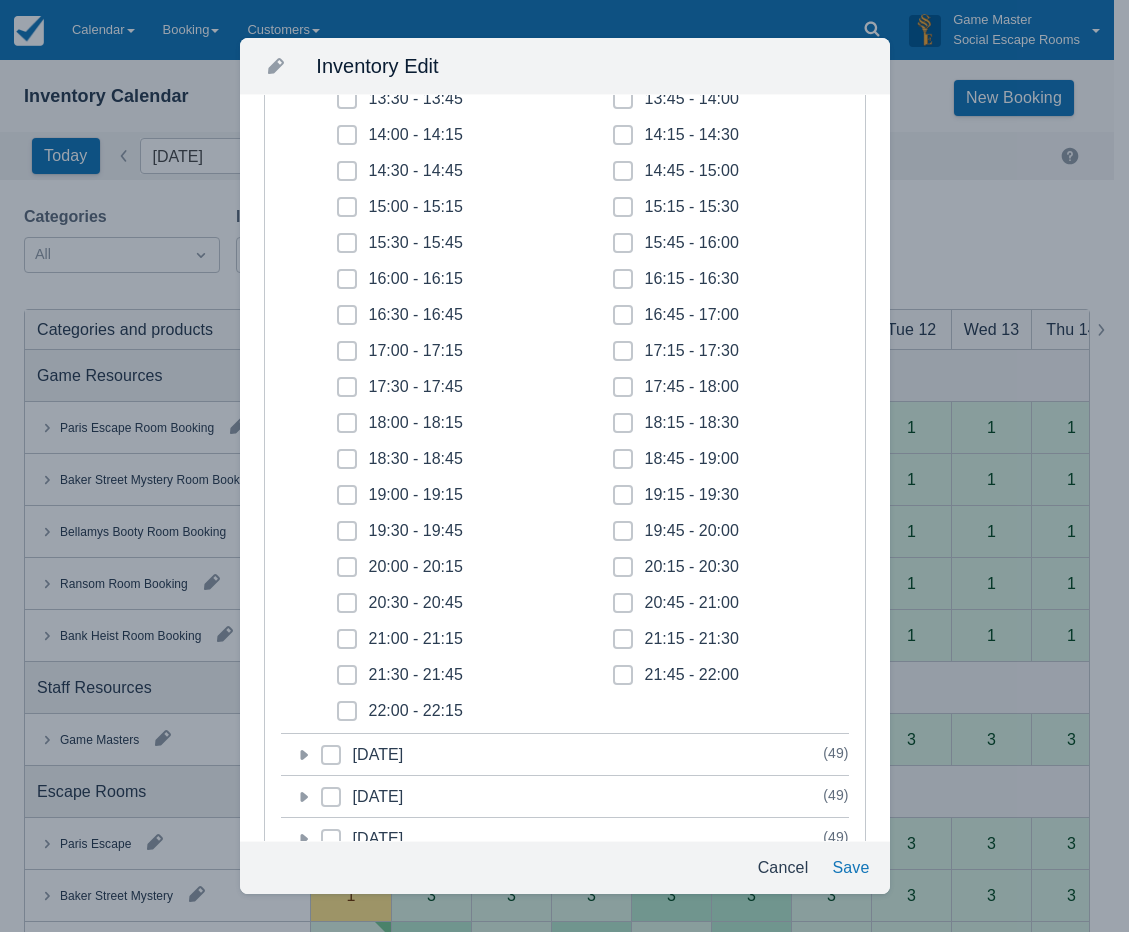 click at bounding box center [347, 359] 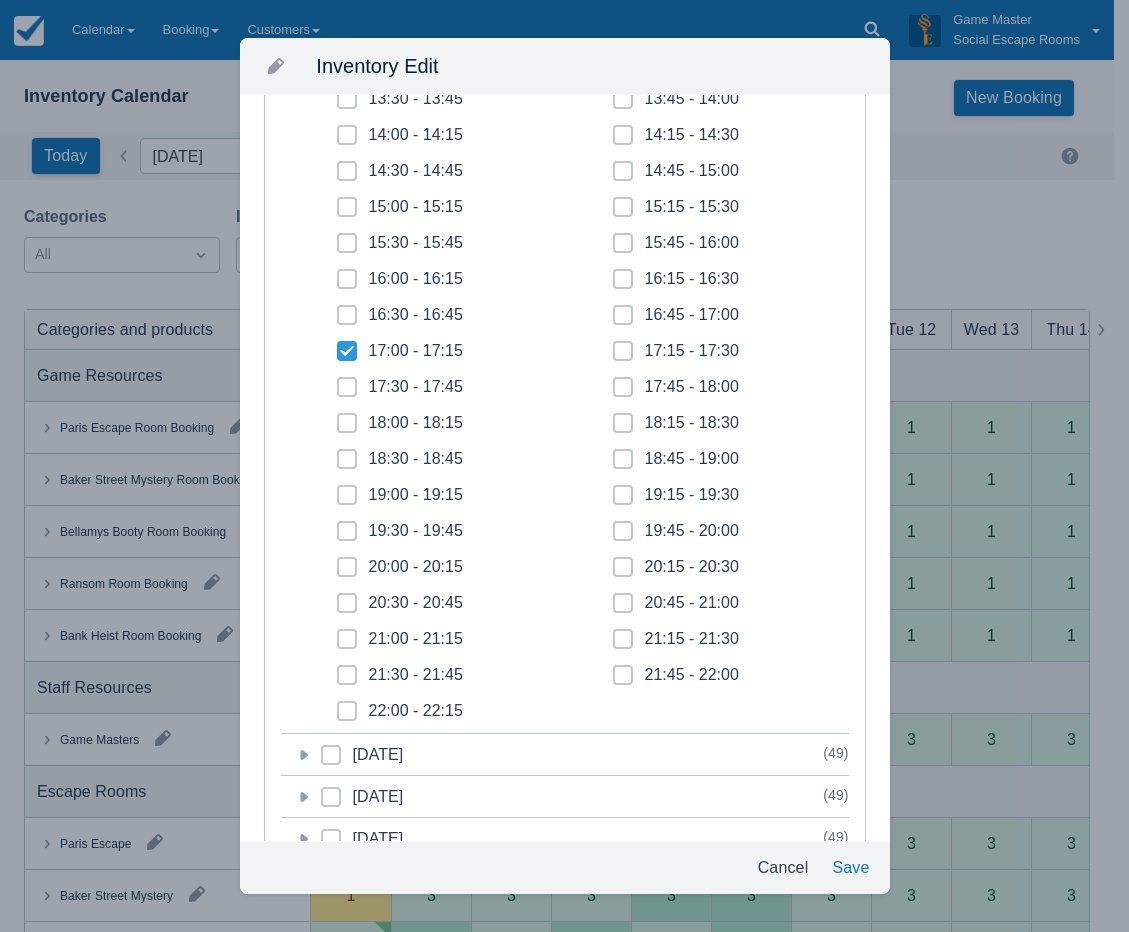 checkbox on "true" 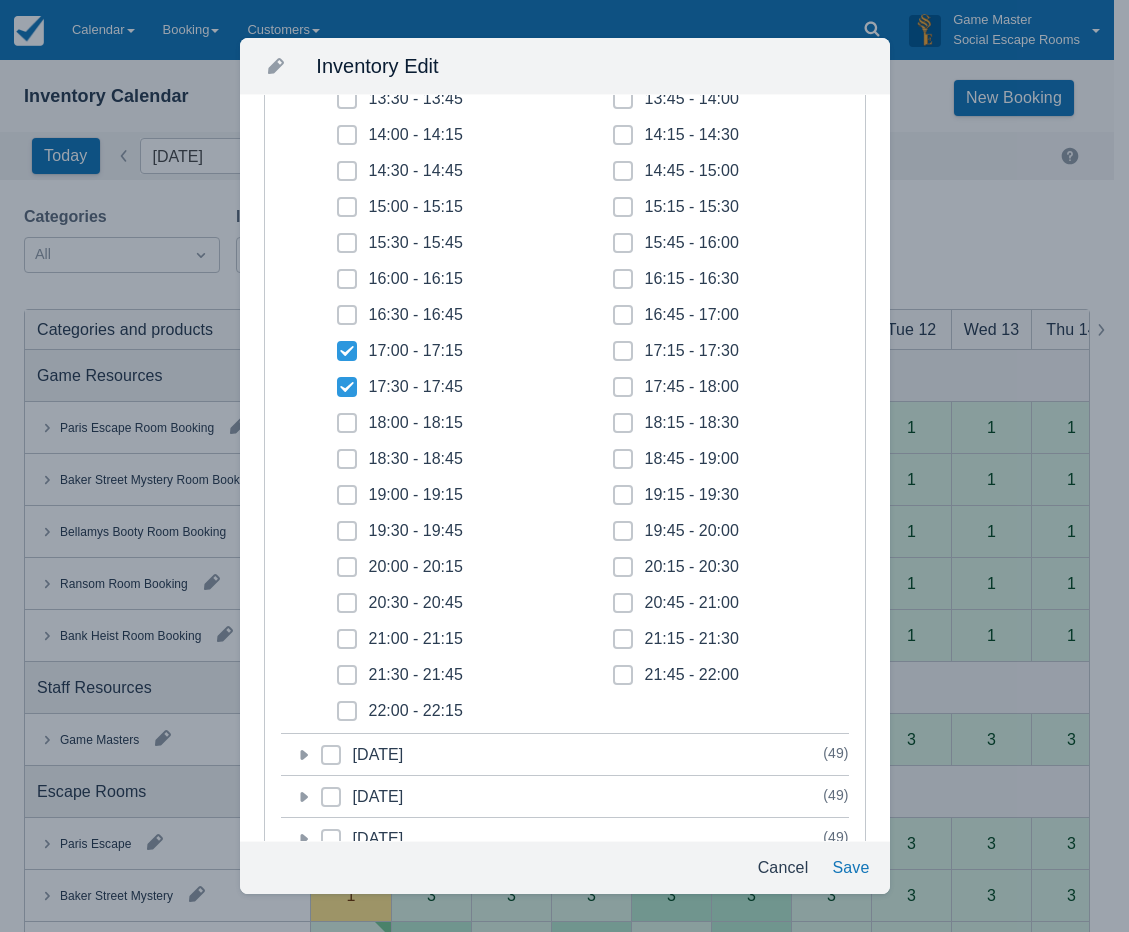checkbox on "true" 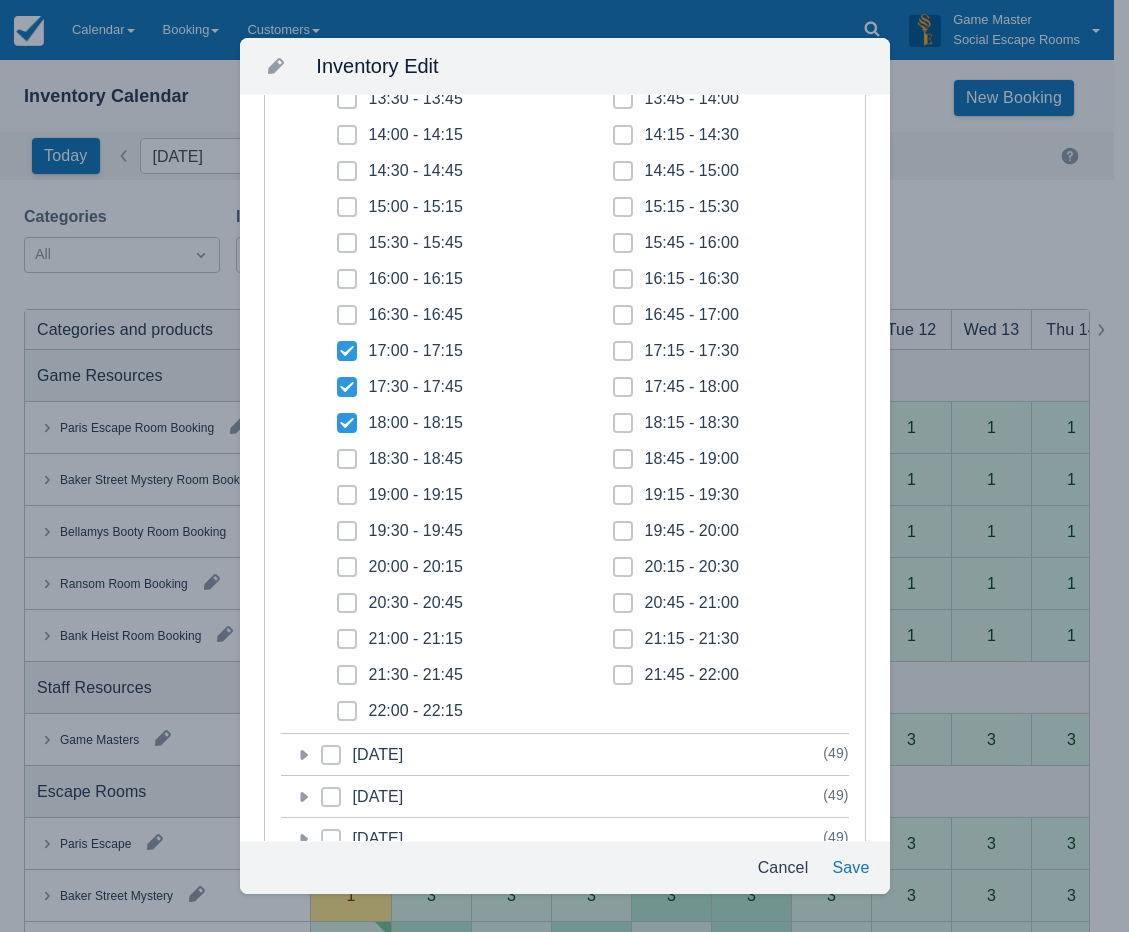 checkbox on "true" 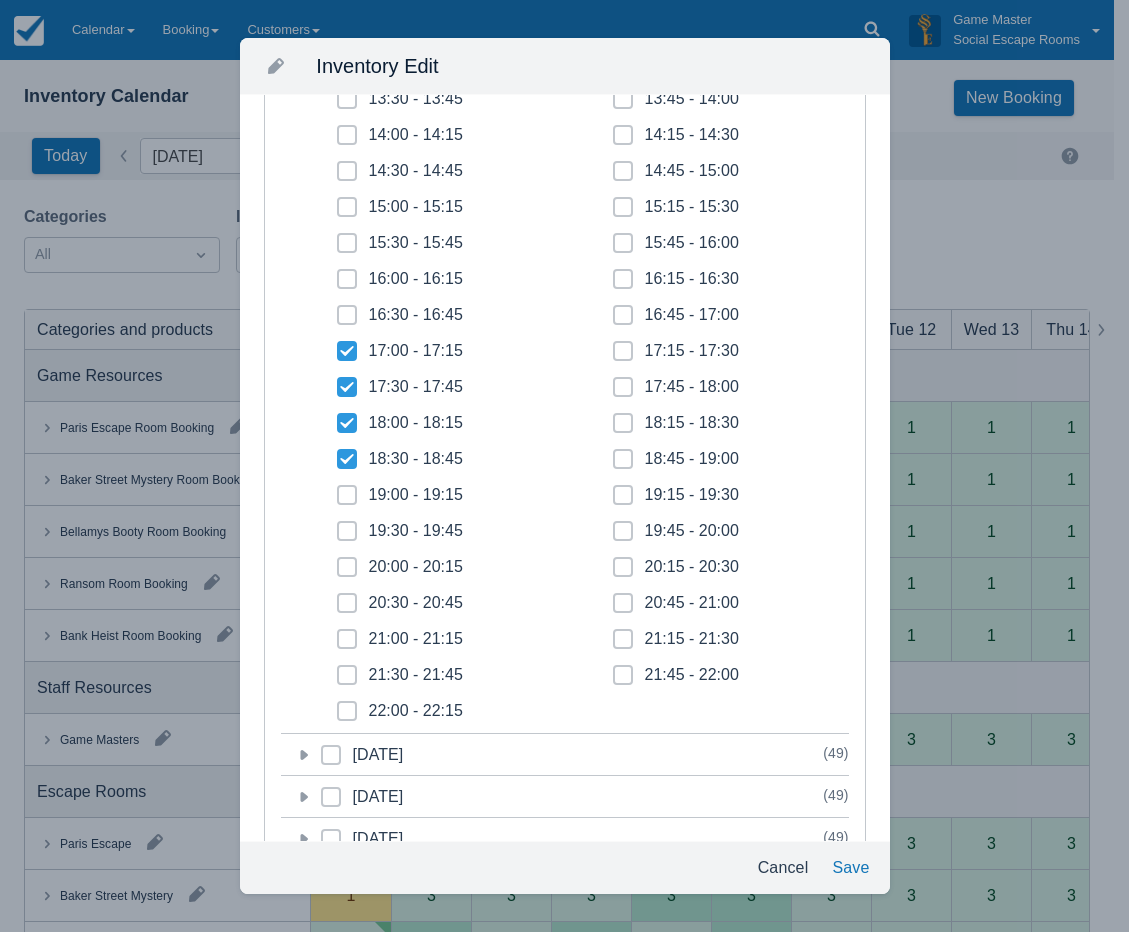 checkbox on "true" 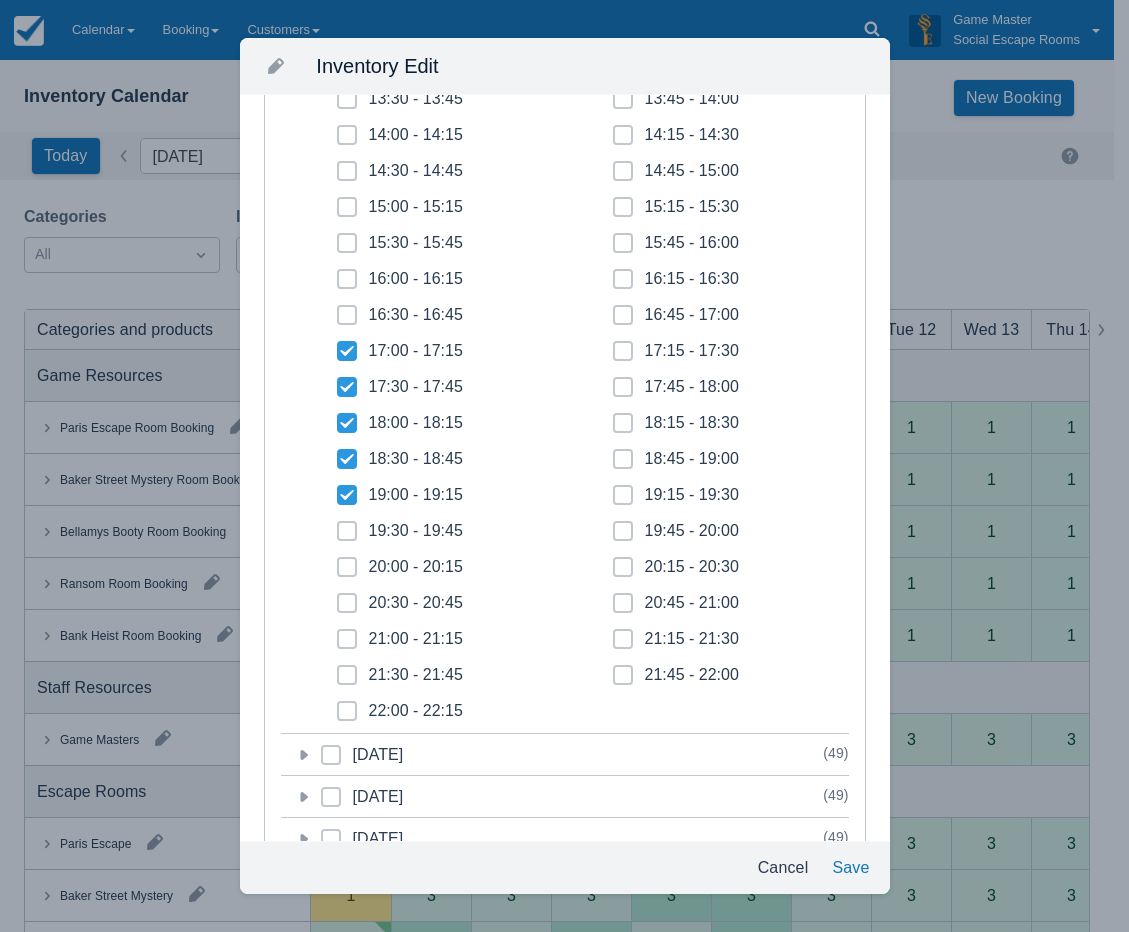 checkbox on "true" 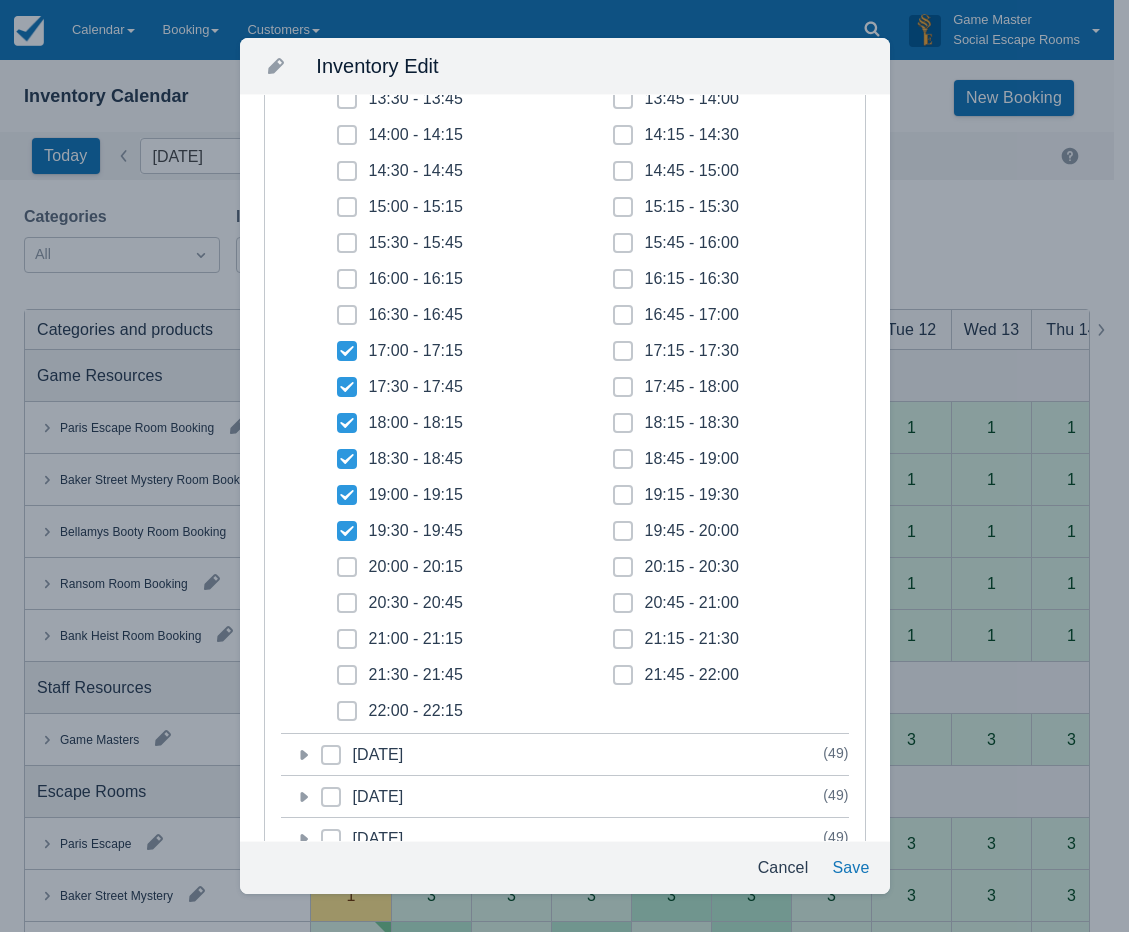 checkbox on "true" 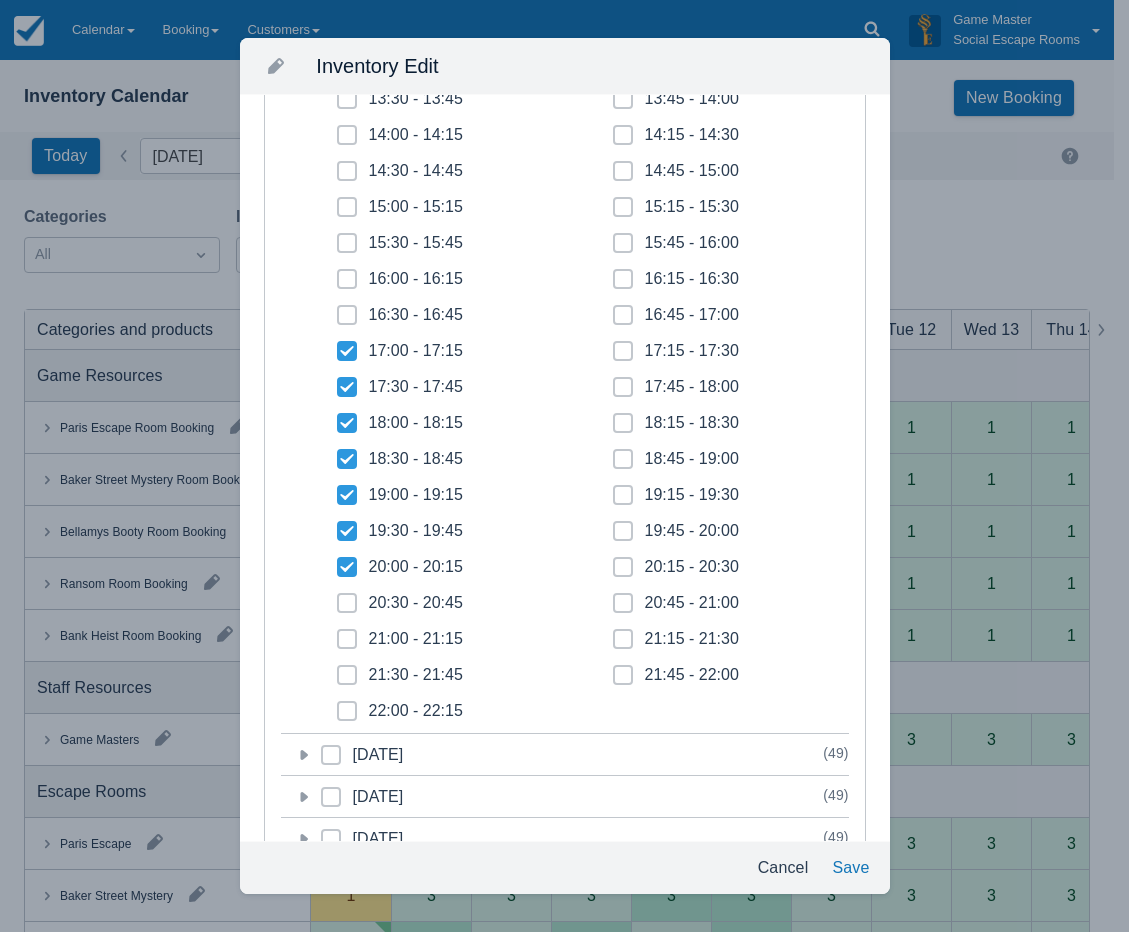 checkbox on "true" 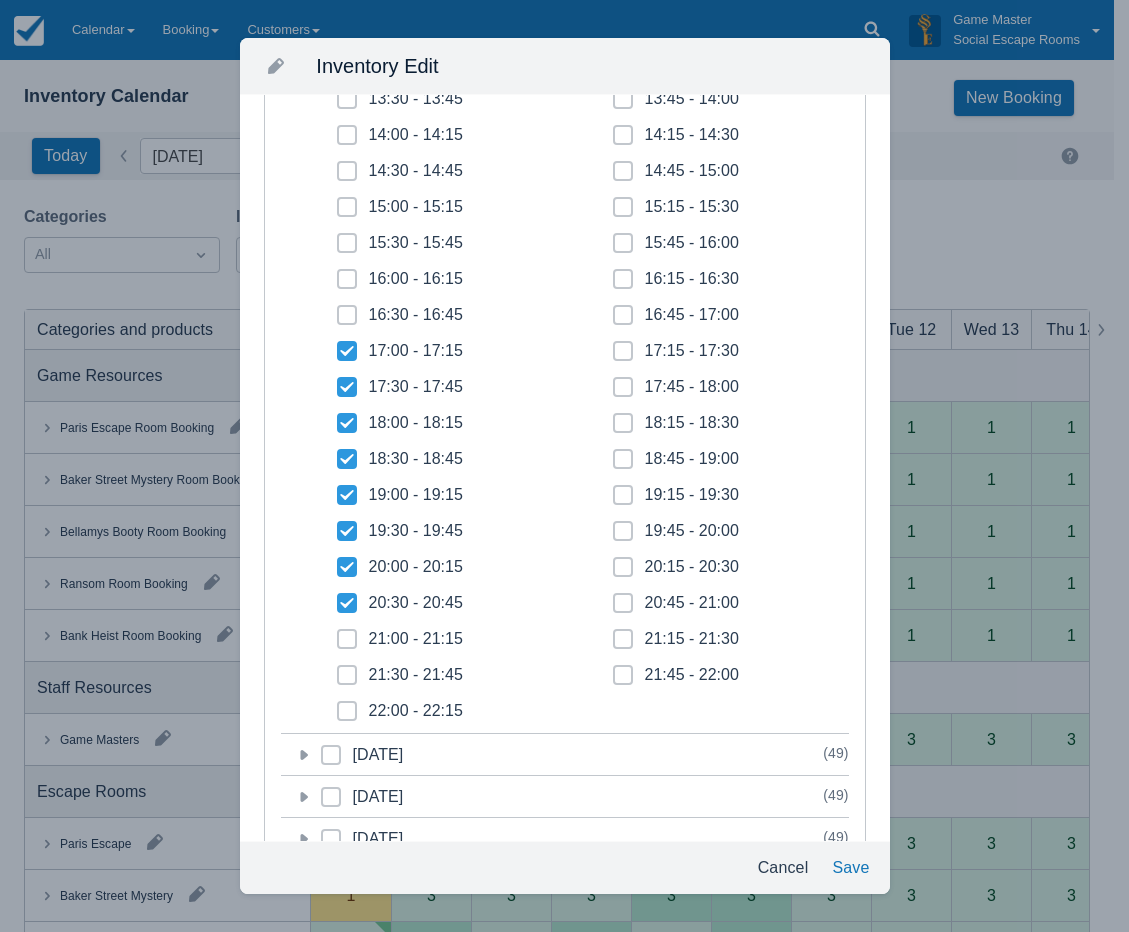 checkbox on "true" 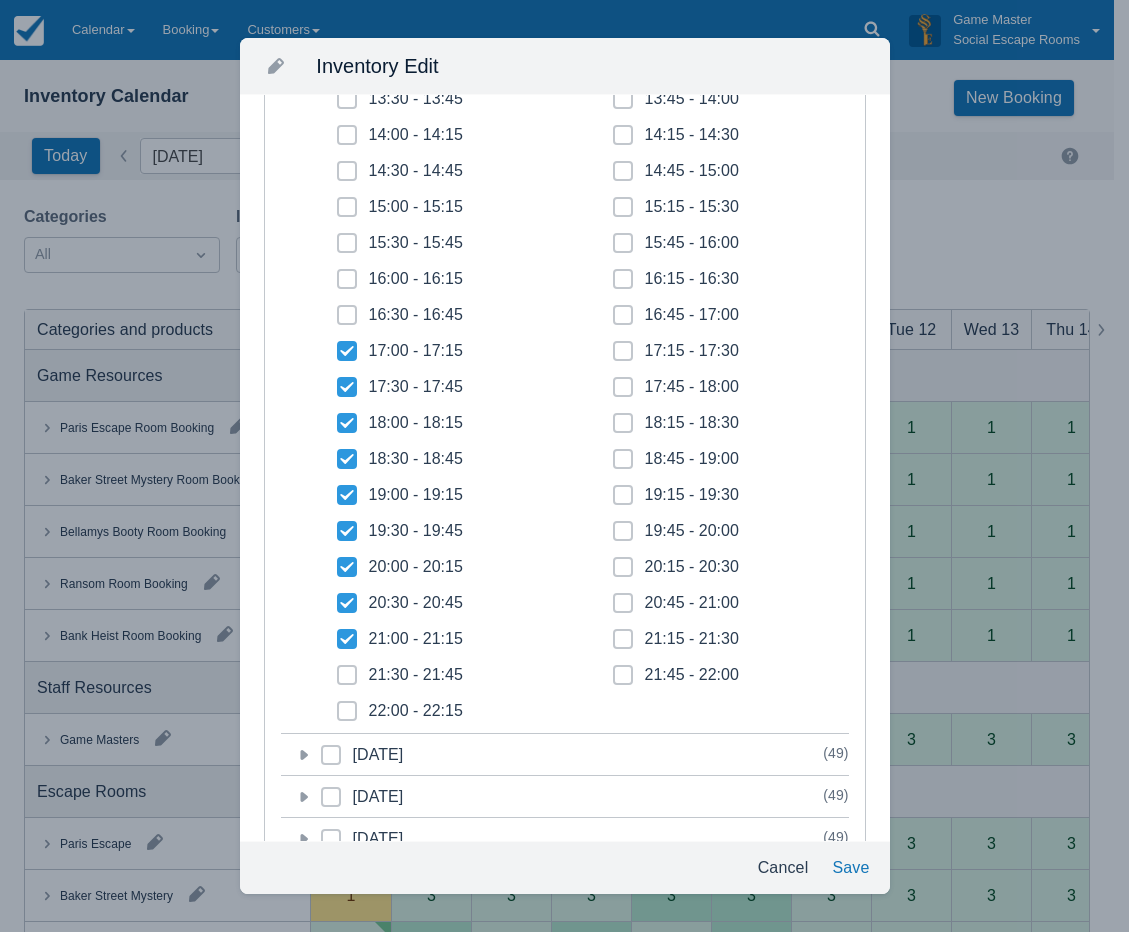 checkbox on "true" 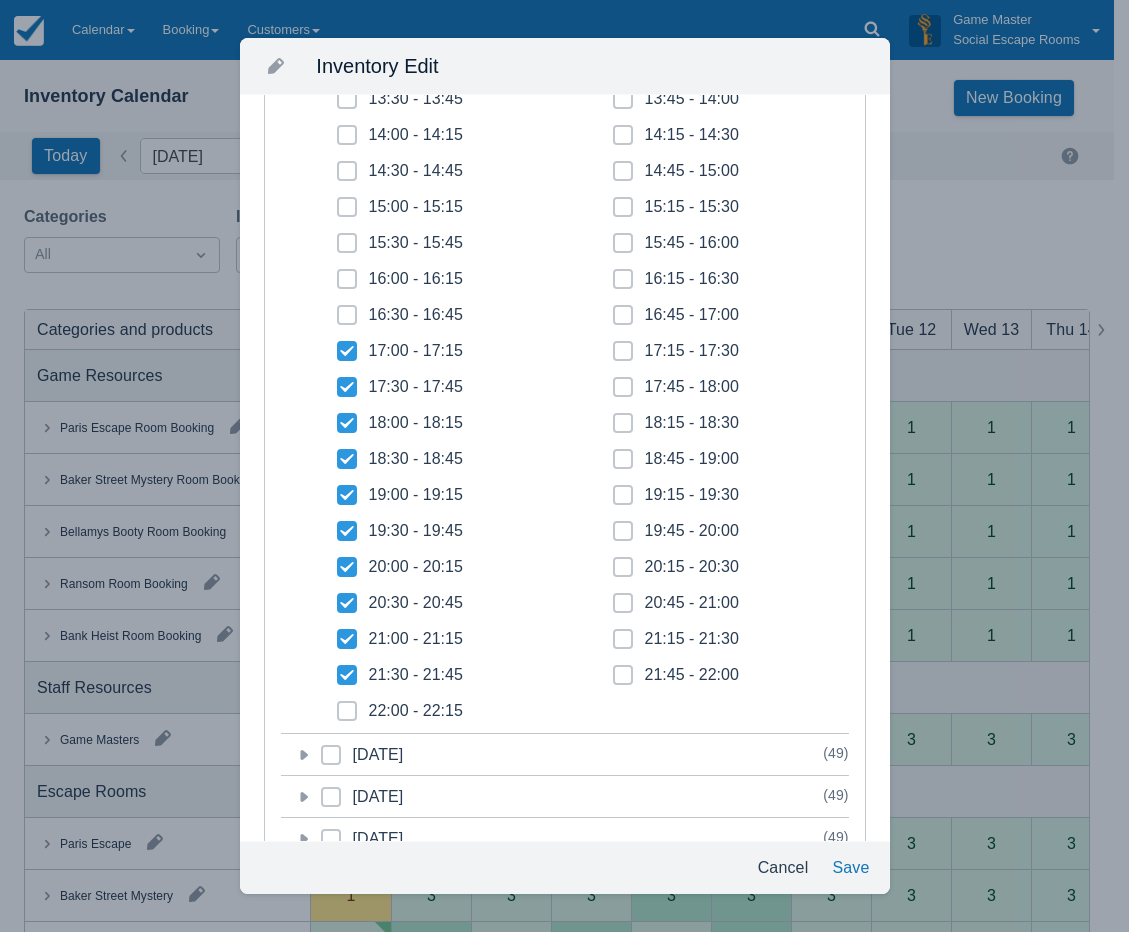 click 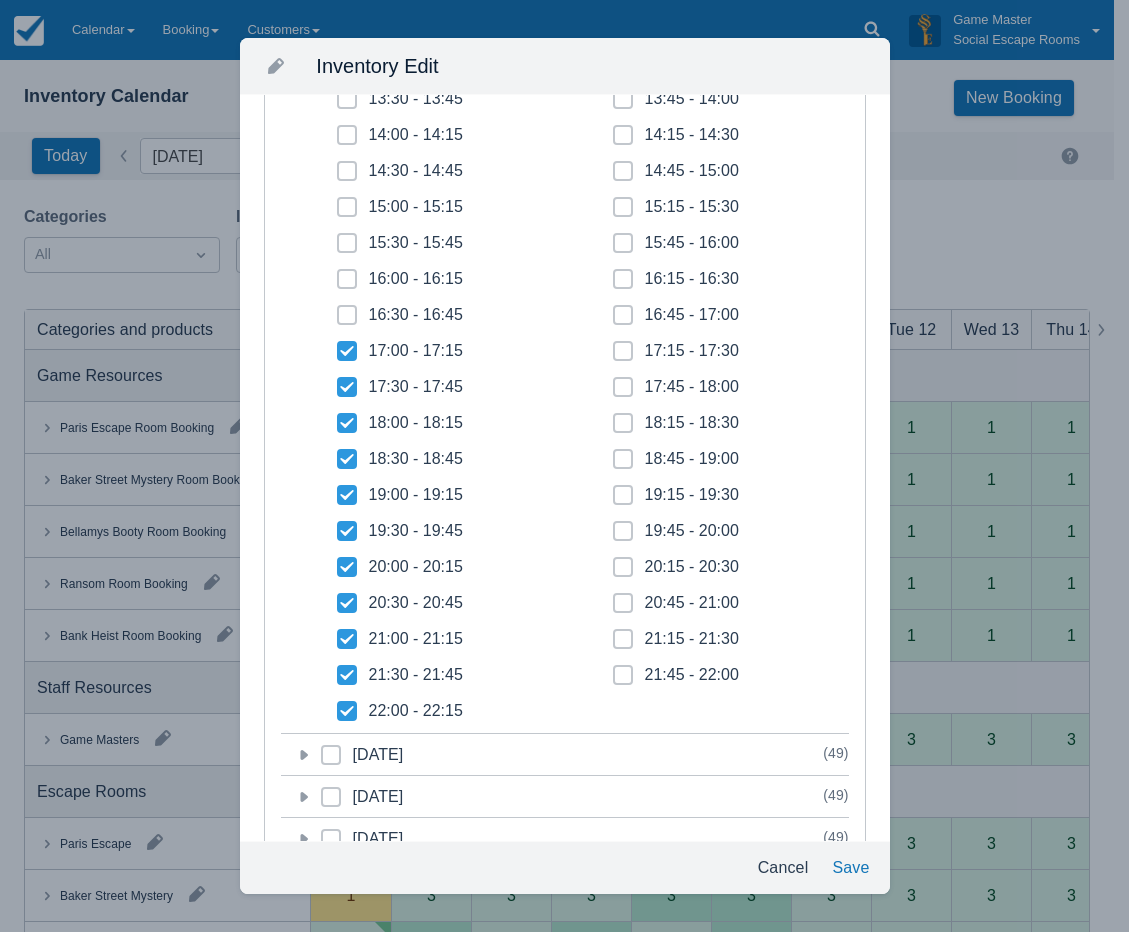 click on "21:45 - 22:00" at bounding box center (676, 675) 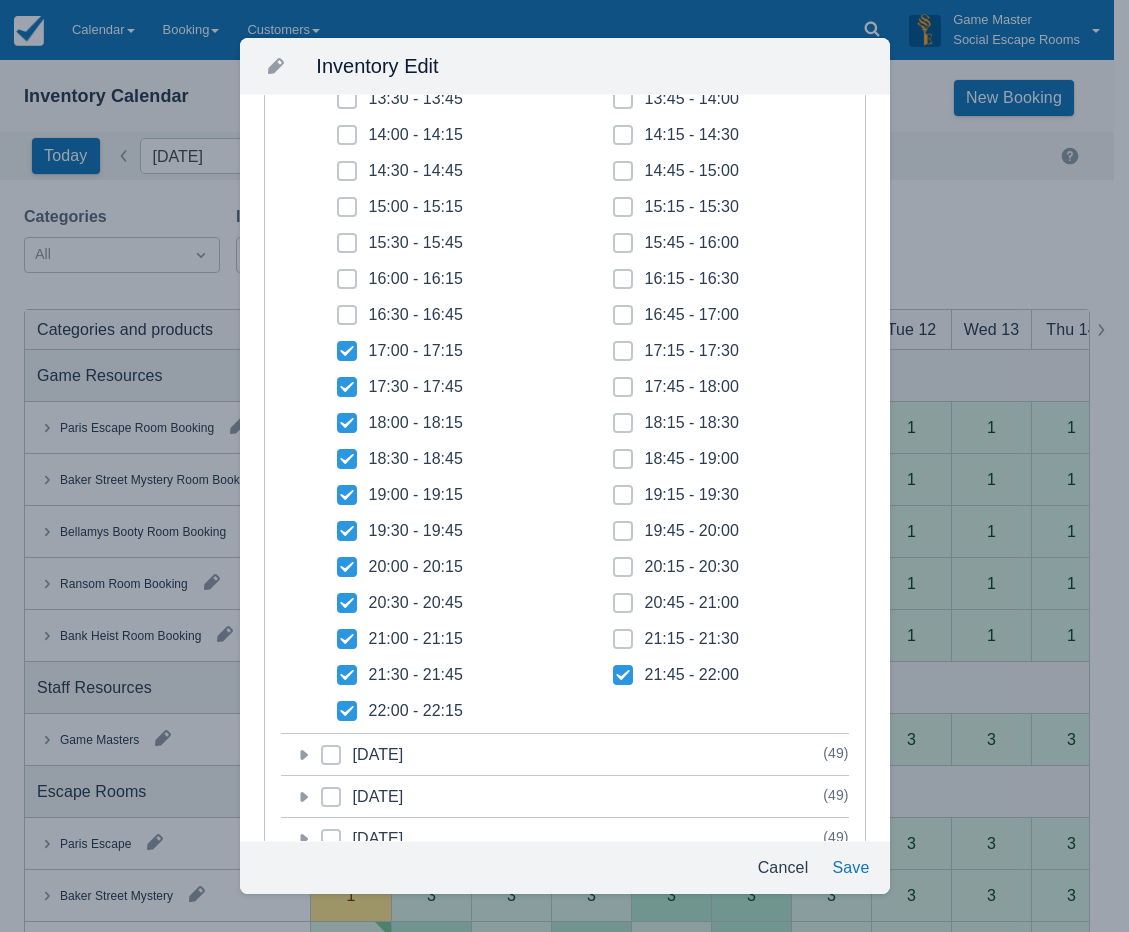 checkbox on "true" 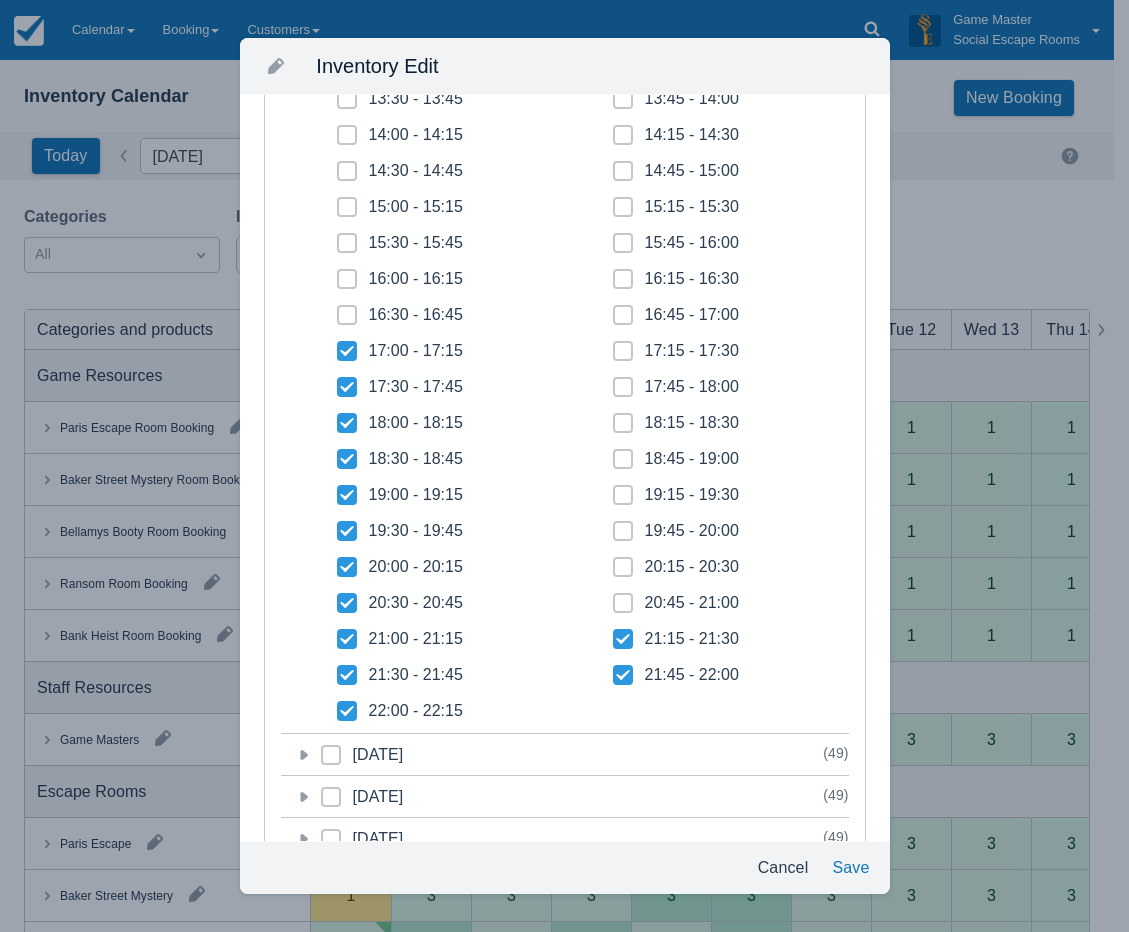 drag, startPoint x: 620, startPoint y: 606, endPoint x: 618, endPoint y: 591, distance: 15.132746 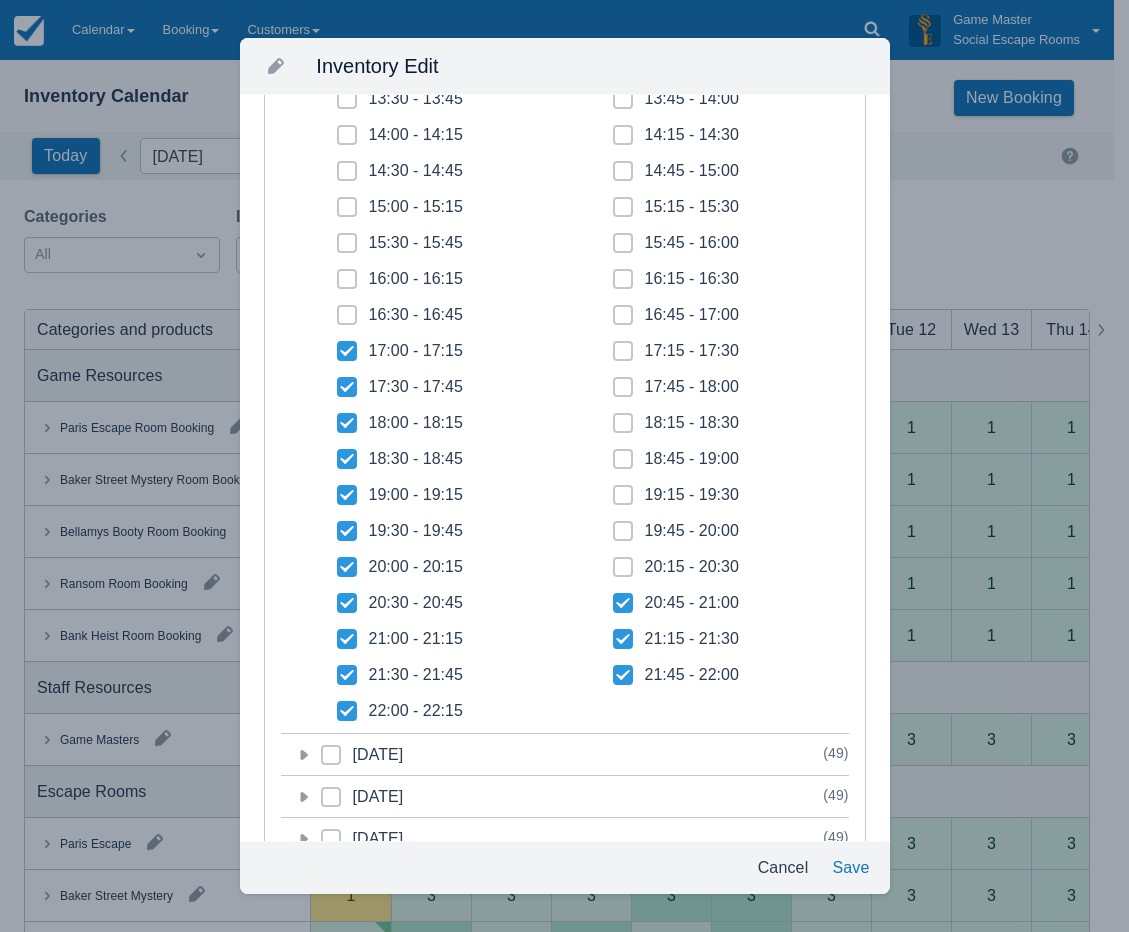 checkbox on "true" 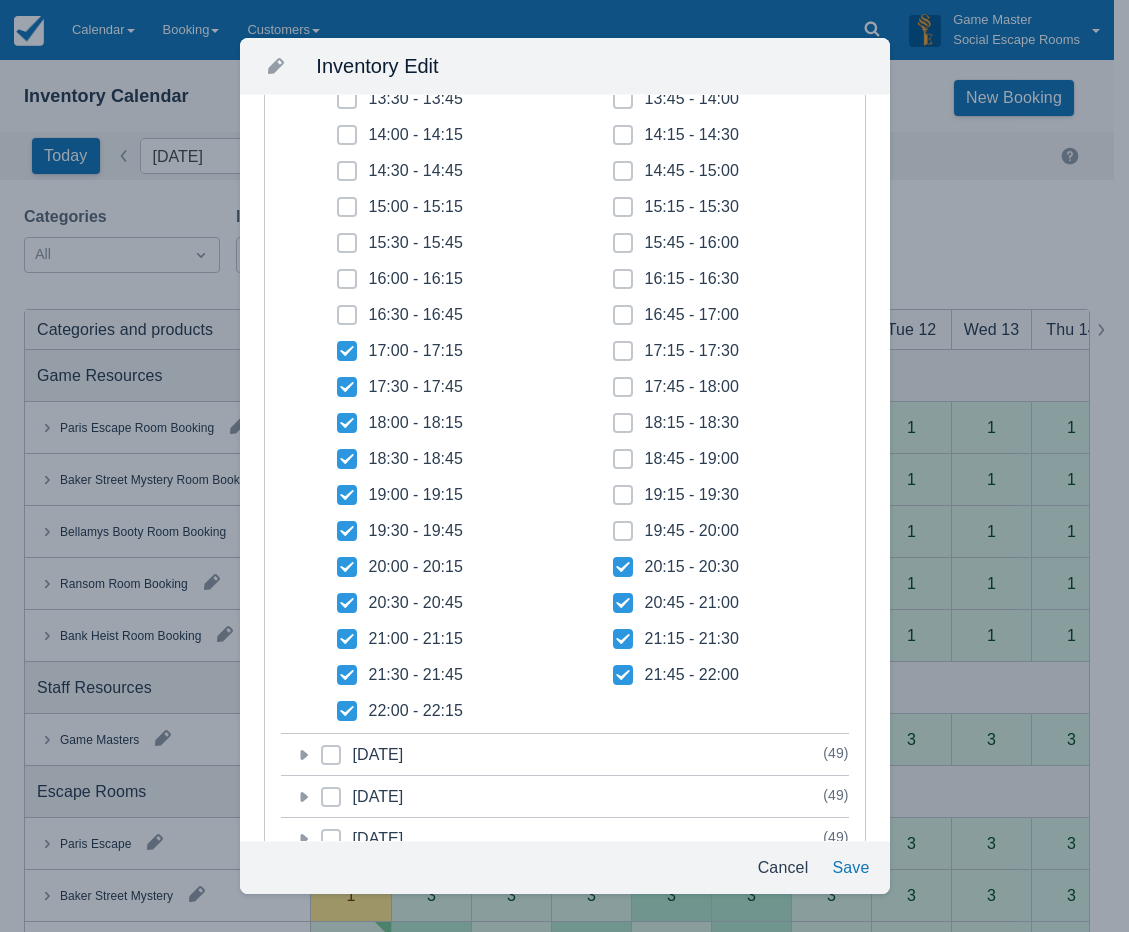 click 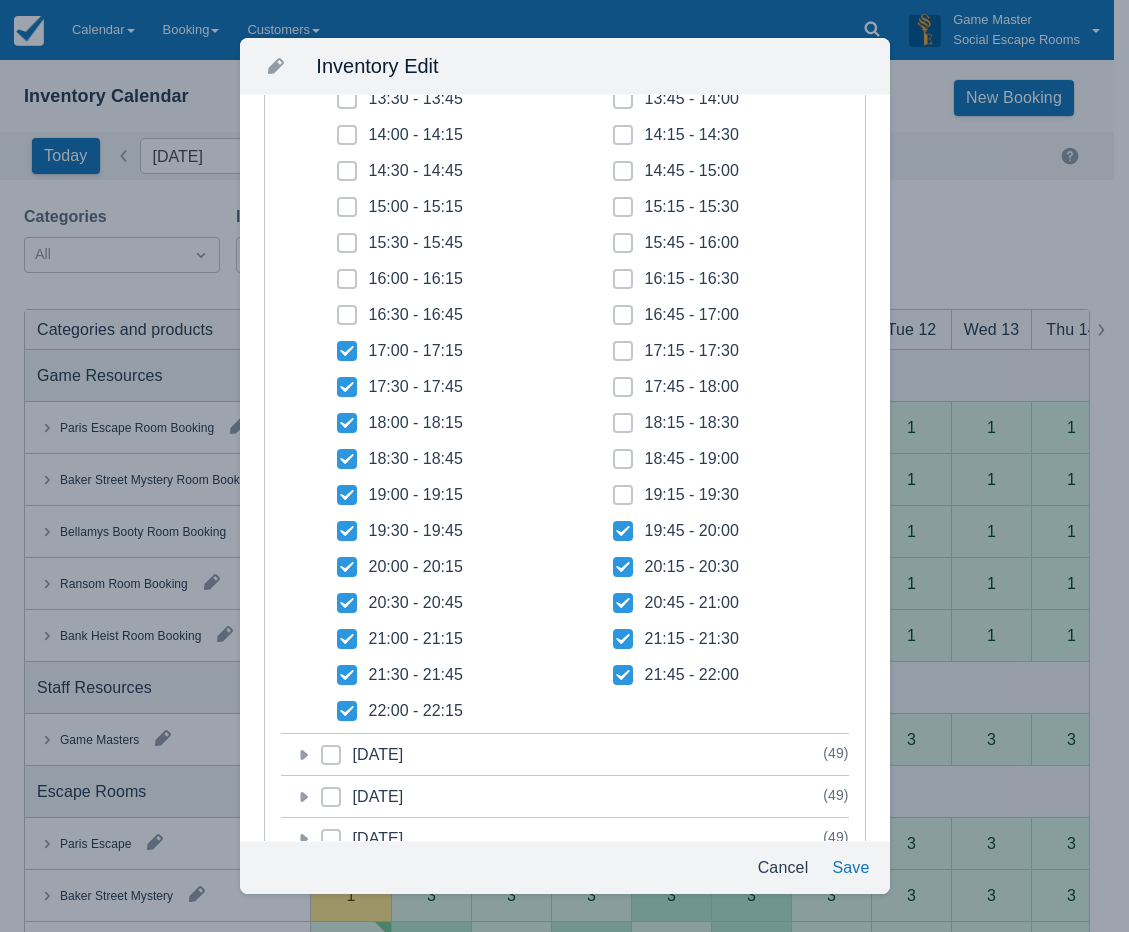 checkbox on "true" 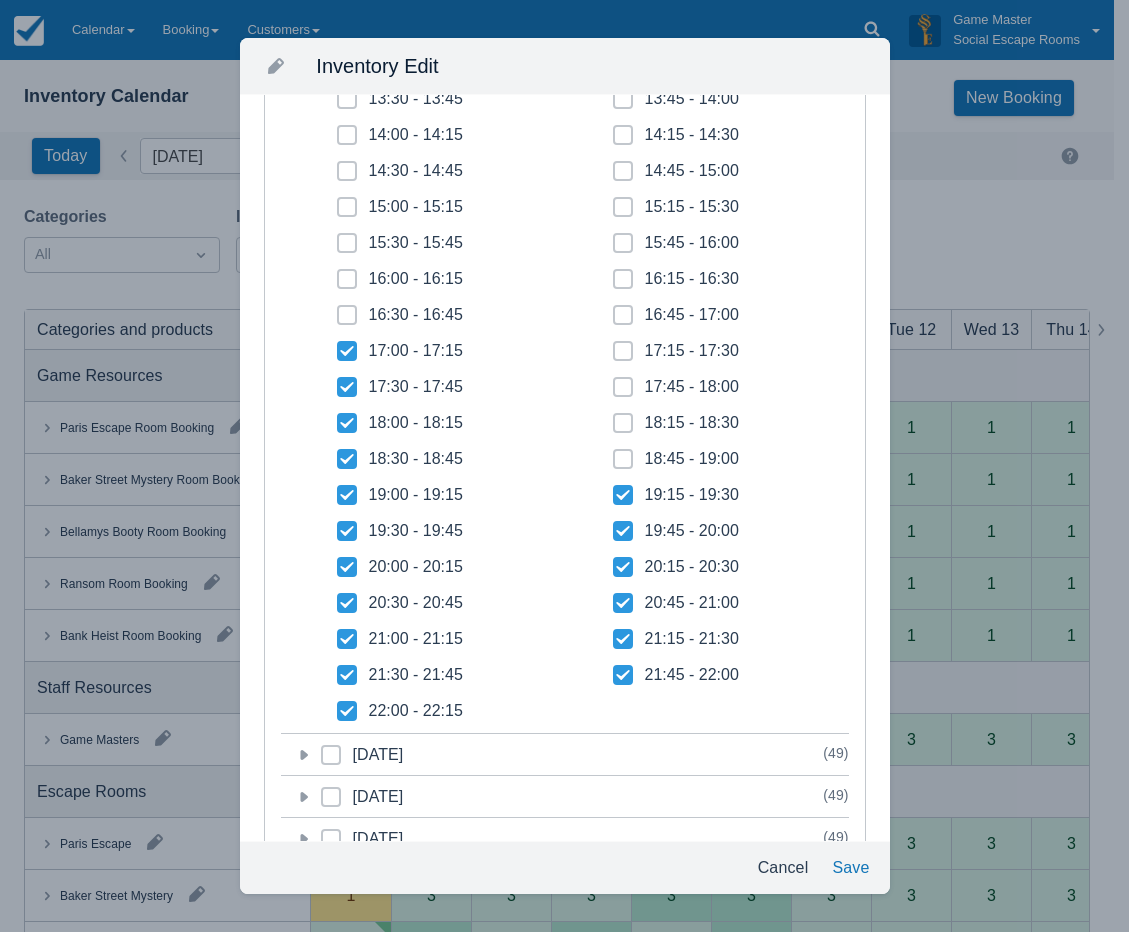 checkbox on "true" 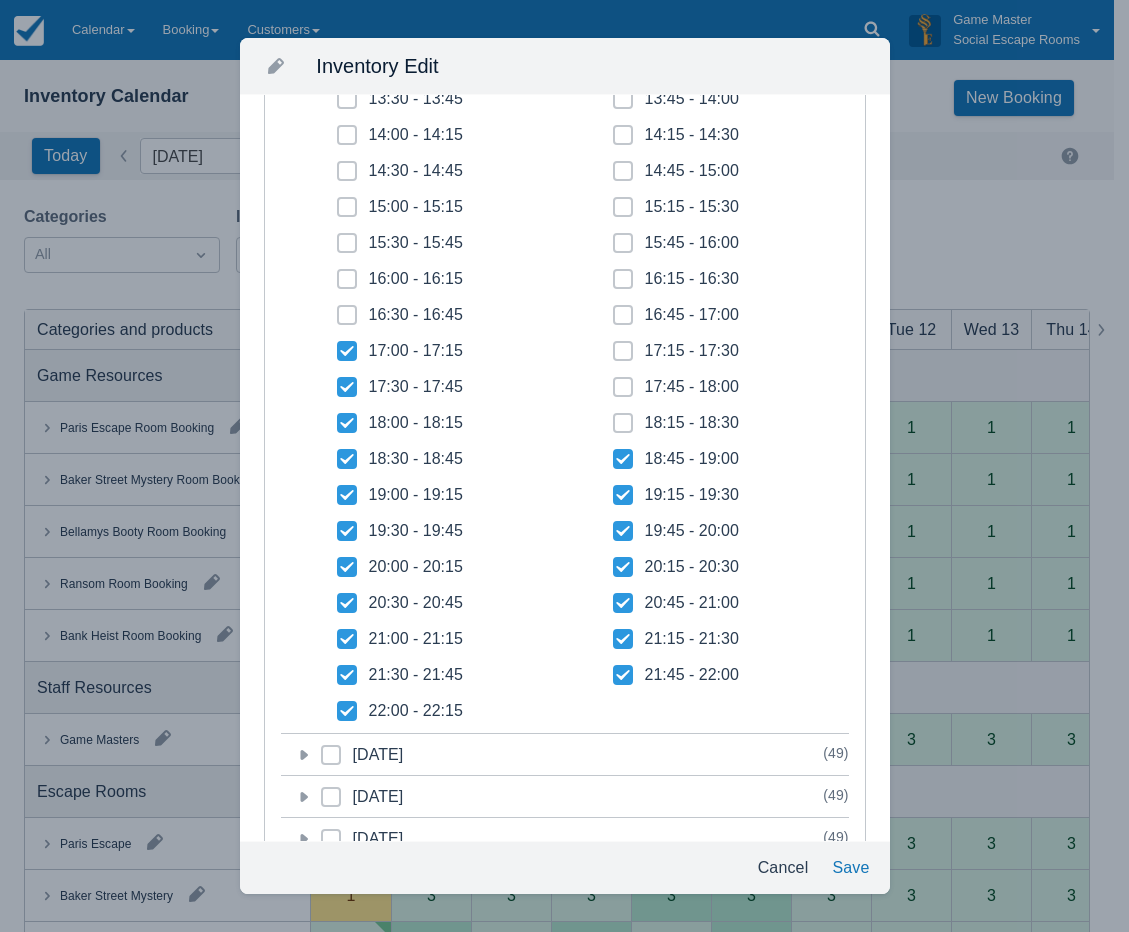 checkbox on "true" 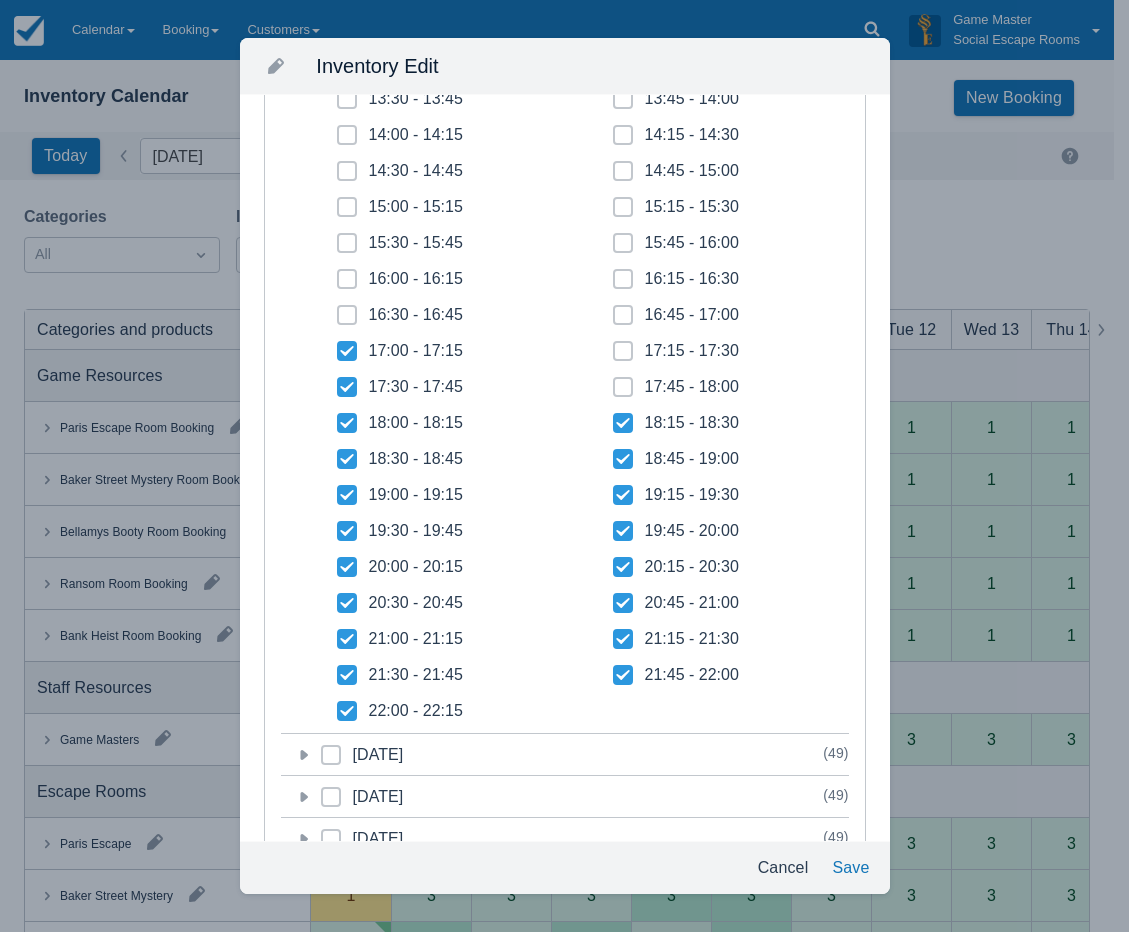 checkbox on "true" 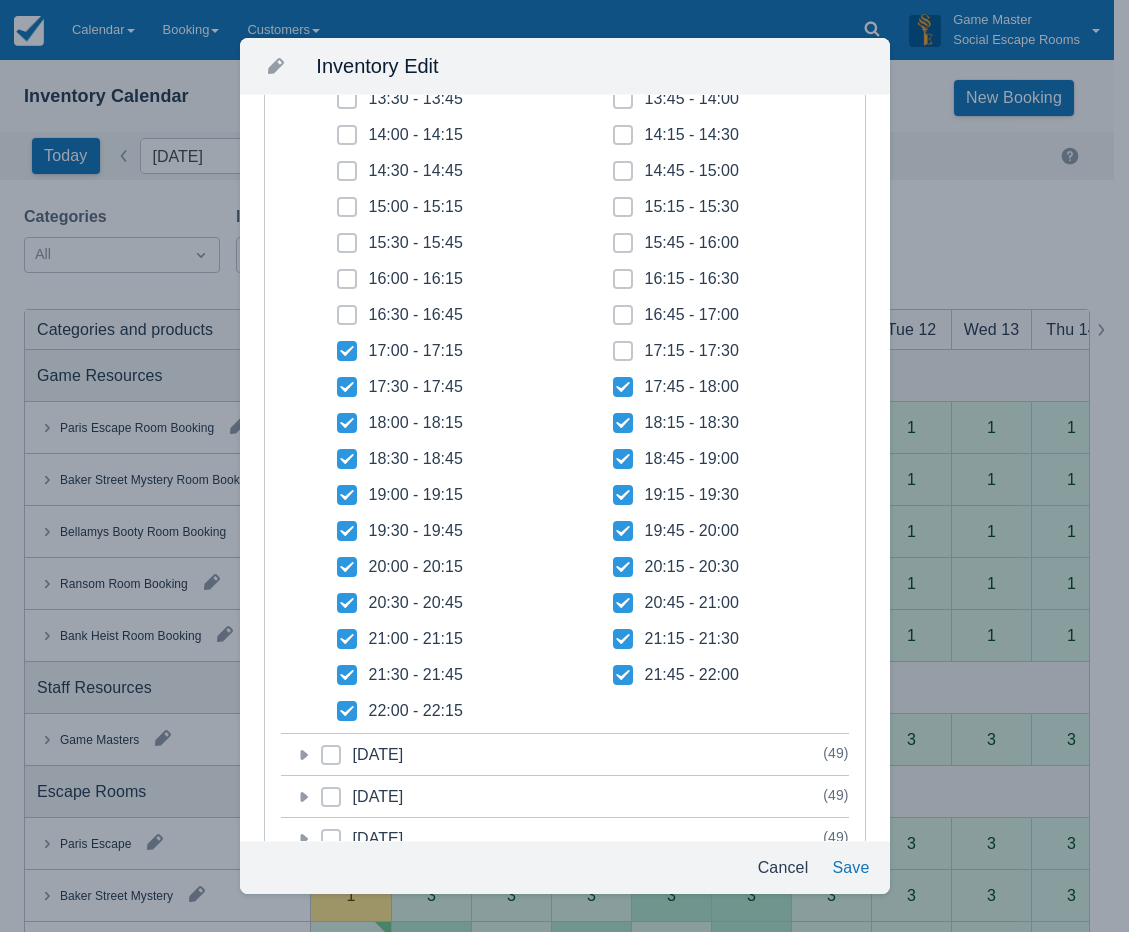checkbox on "true" 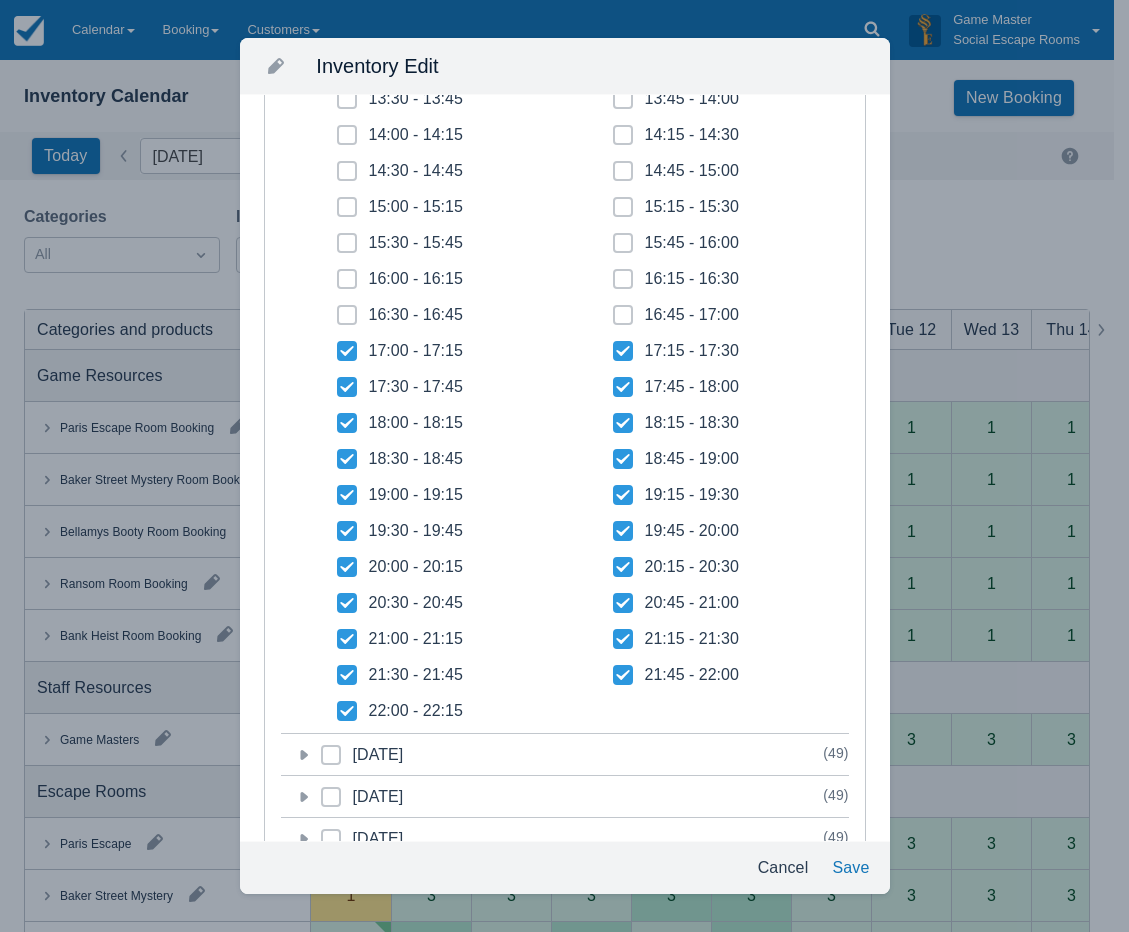 checkbox on "true" 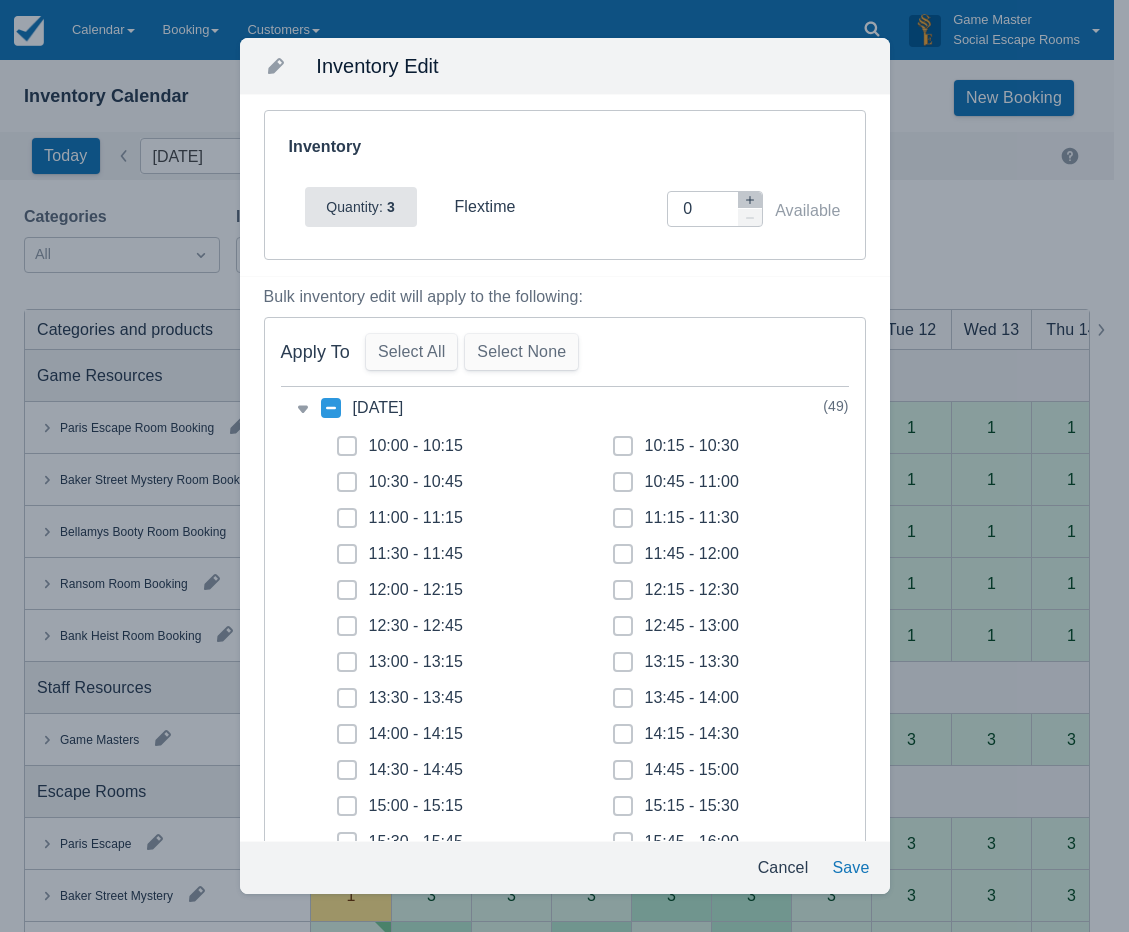 scroll, scrollTop: 0, scrollLeft: 0, axis: both 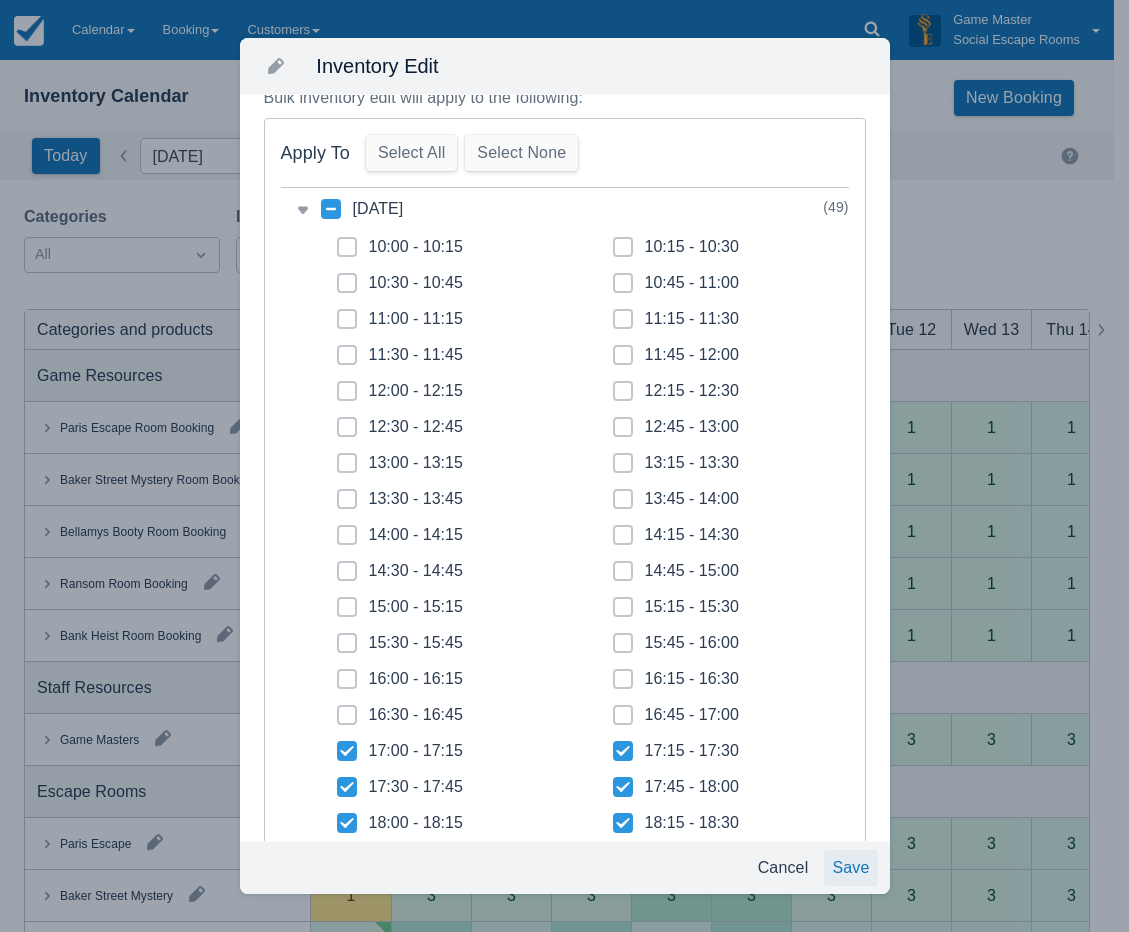 click on "Save" at bounding box center [850, 868] 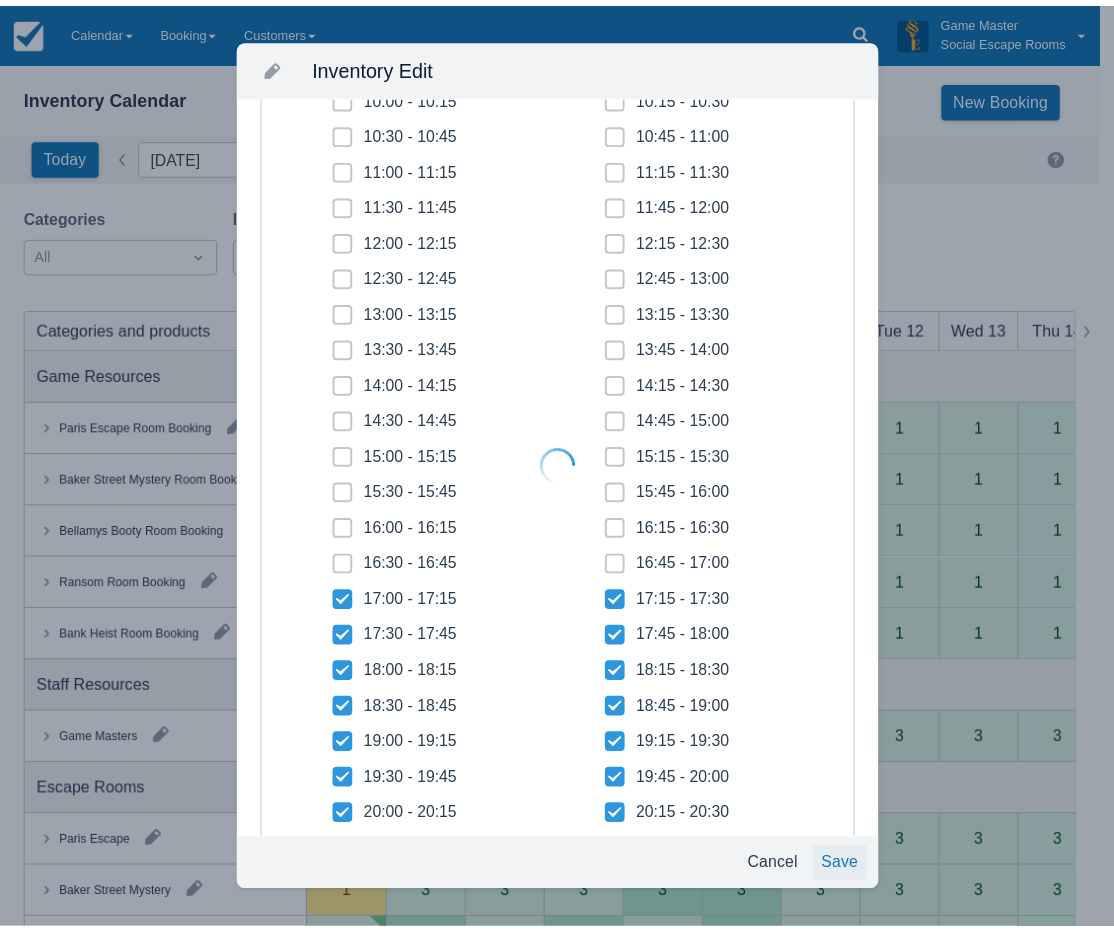 scroll, scrollTop: 50, scrollLeft: 0, axis: vertical 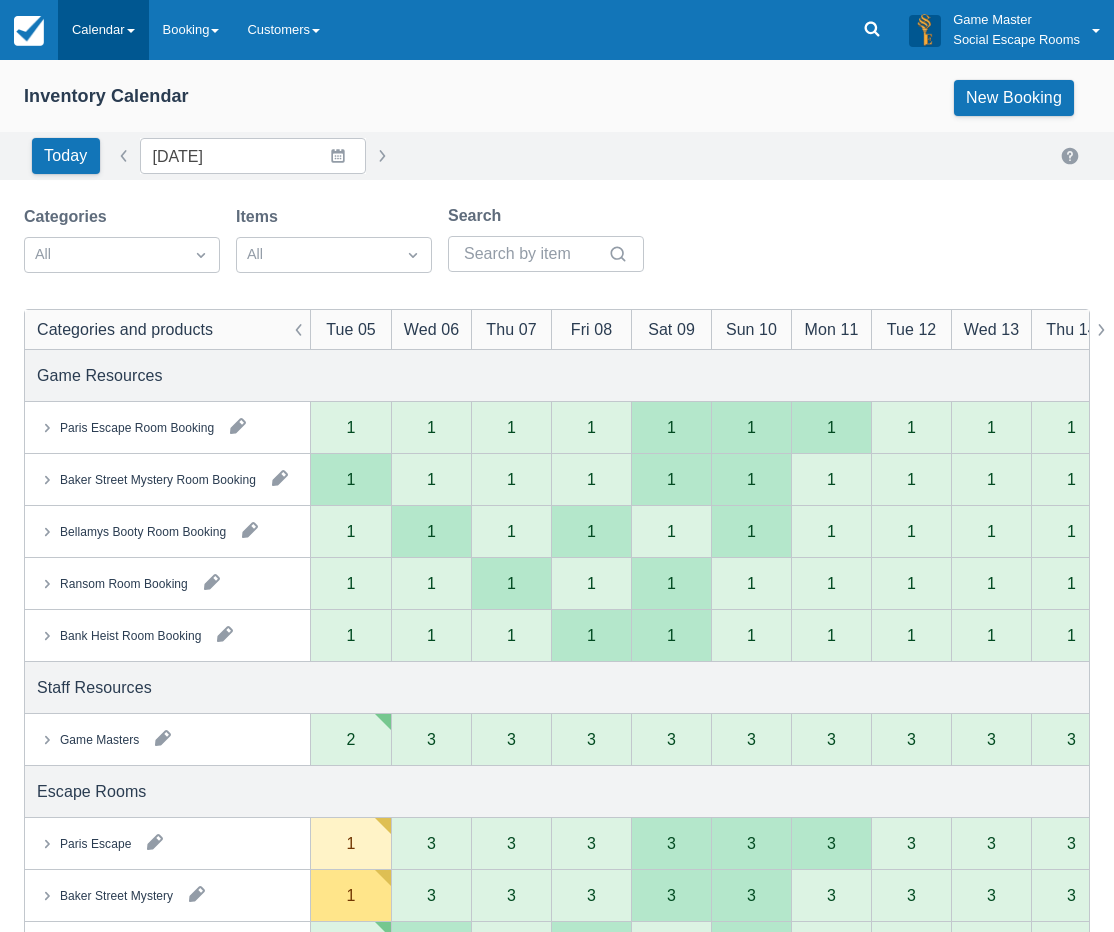 click on "Calendar" at bounding box center (103, 30) 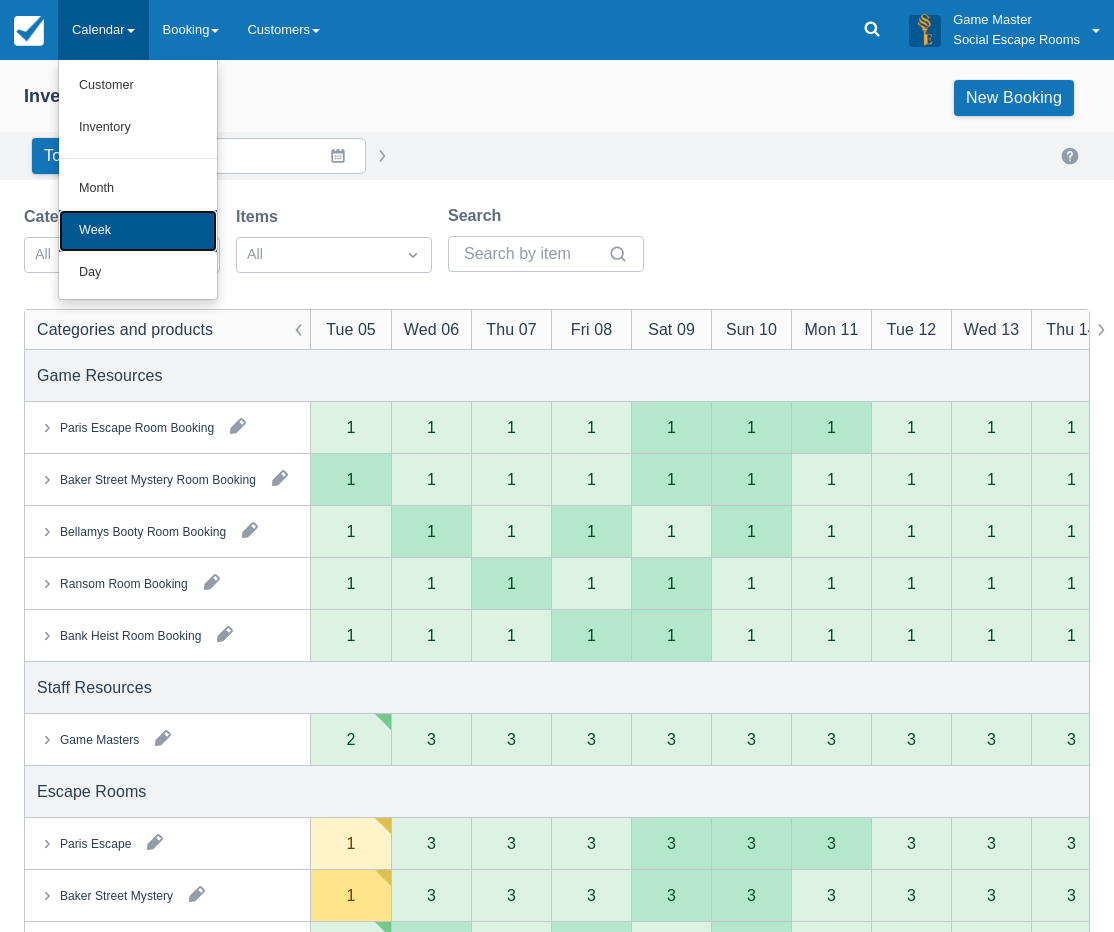 click on "Week" at bounding box center (138, 231) 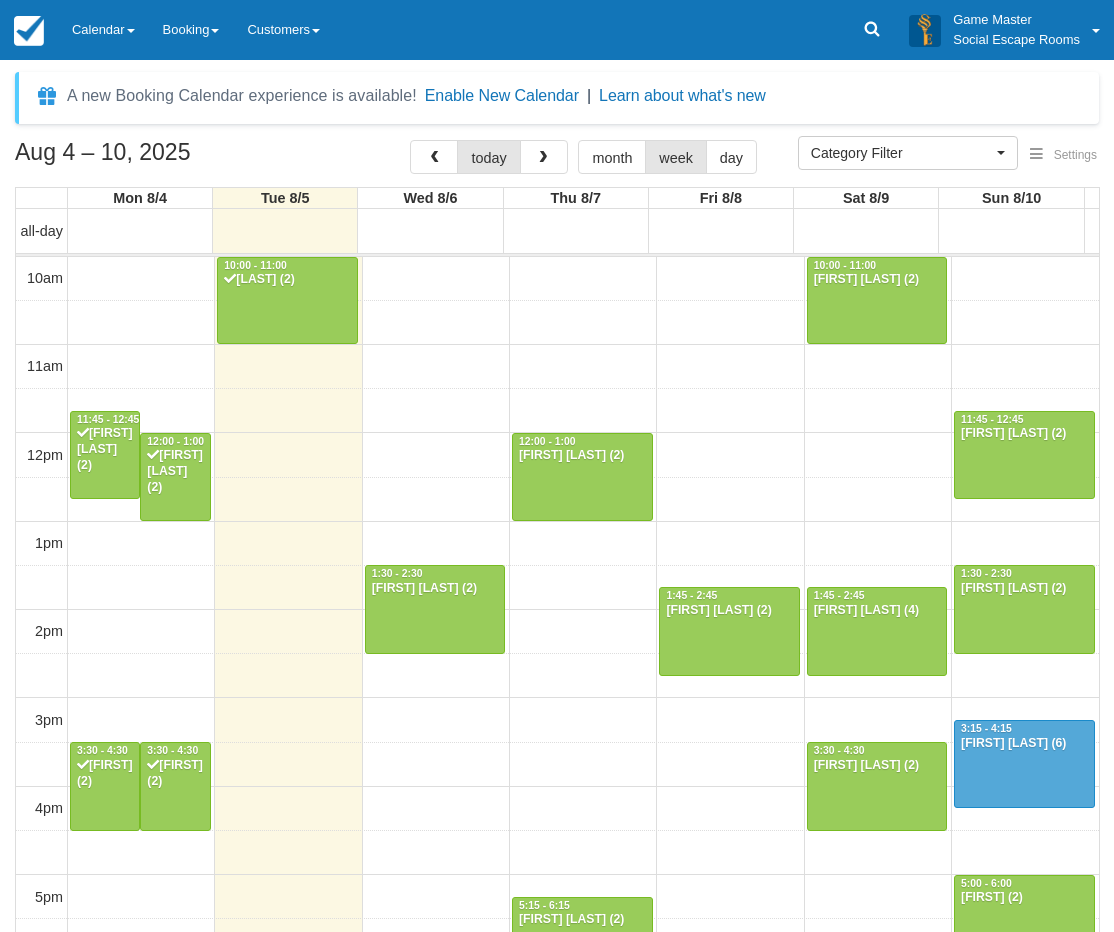 select 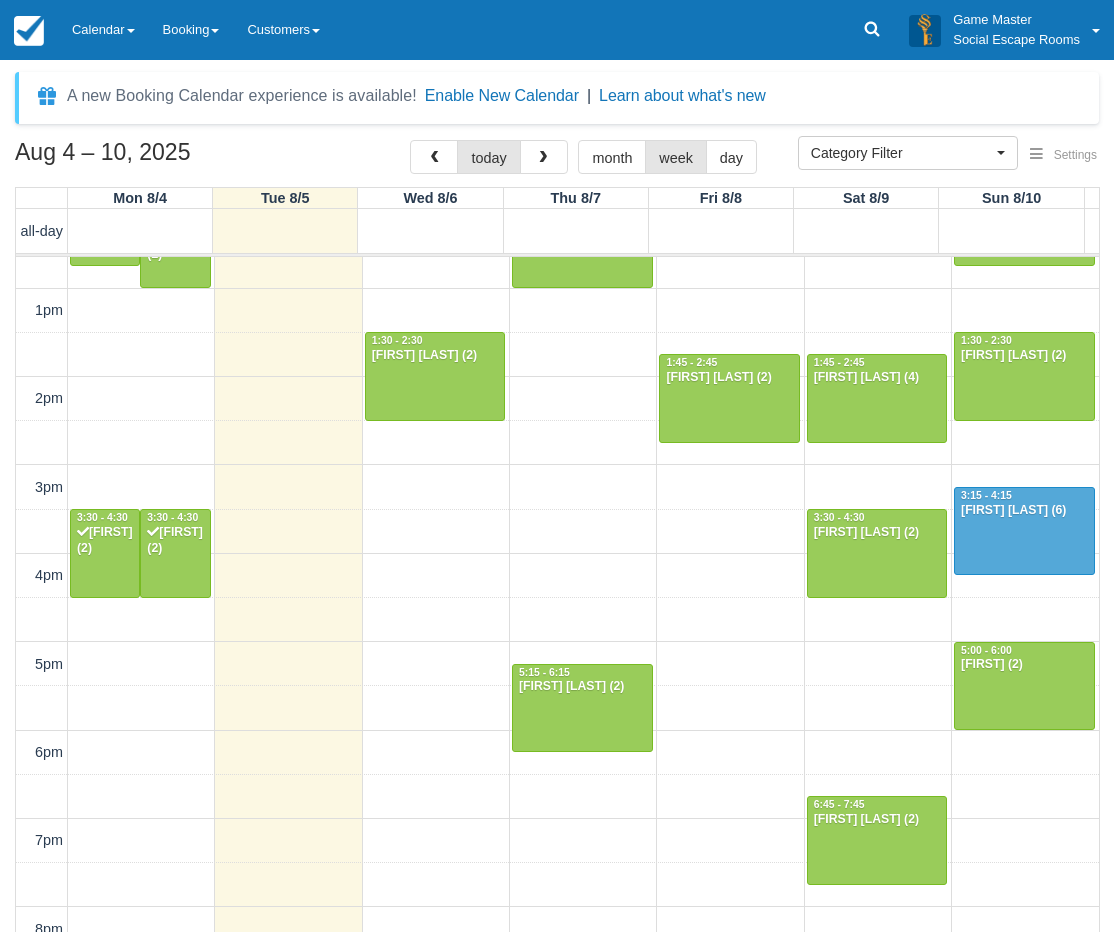 scroll, scrollTop: 370, scrollLeft: 0, axis: vertical 